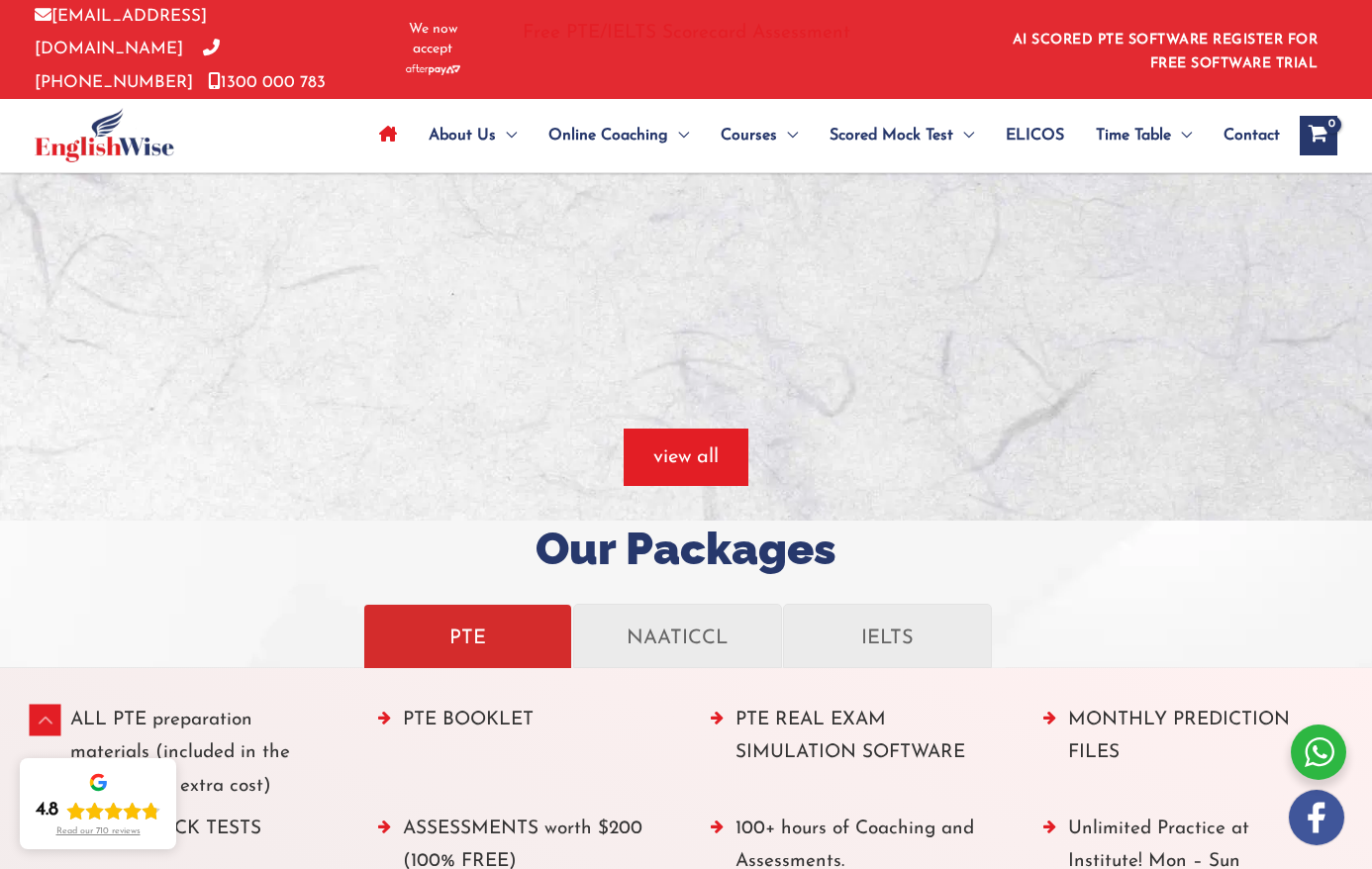 scroll, scrollTop: 1640, scrollLeft: 0, axis: vertical 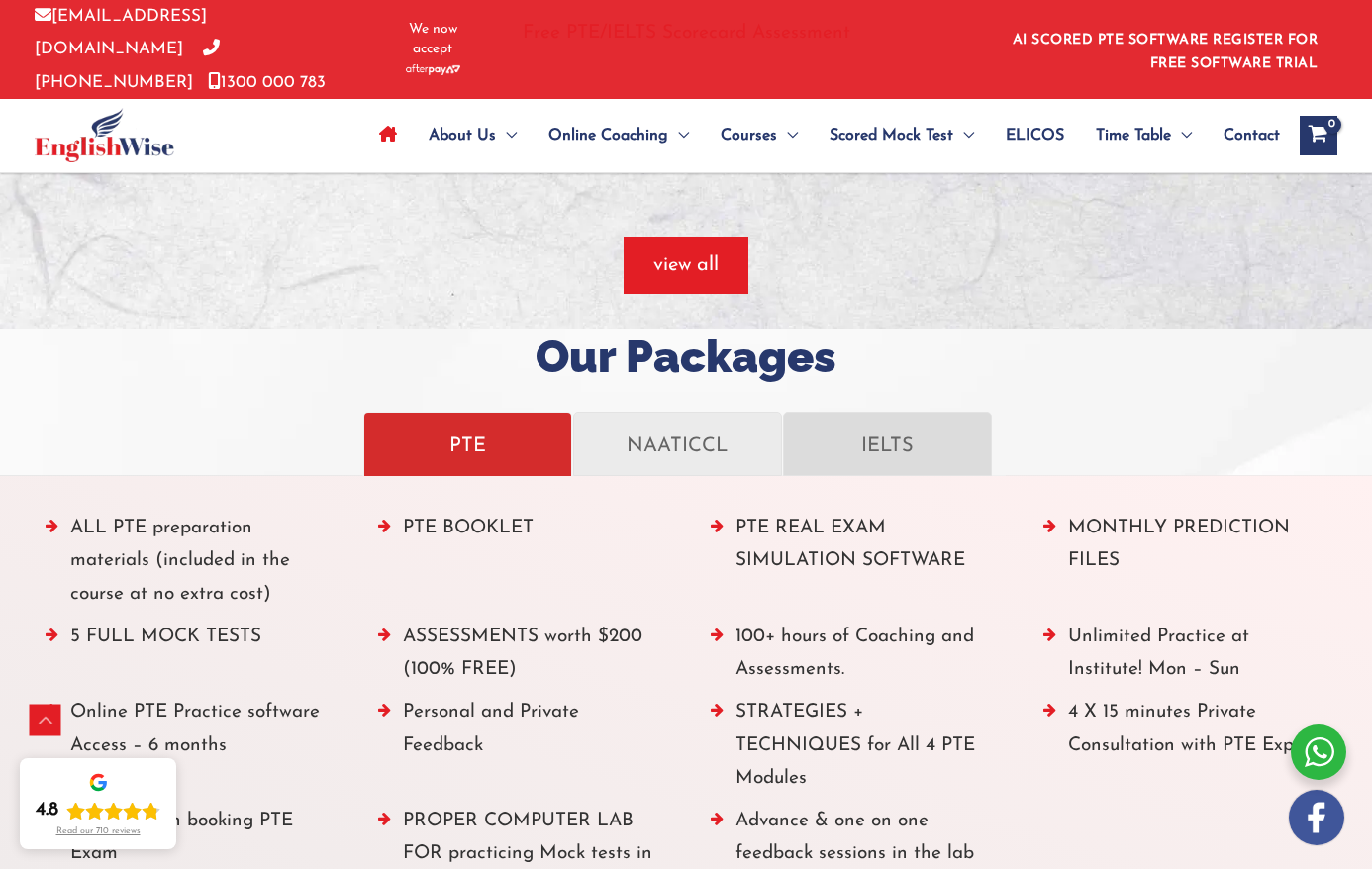 click on "IELTS" at bounding box center (887, 443) 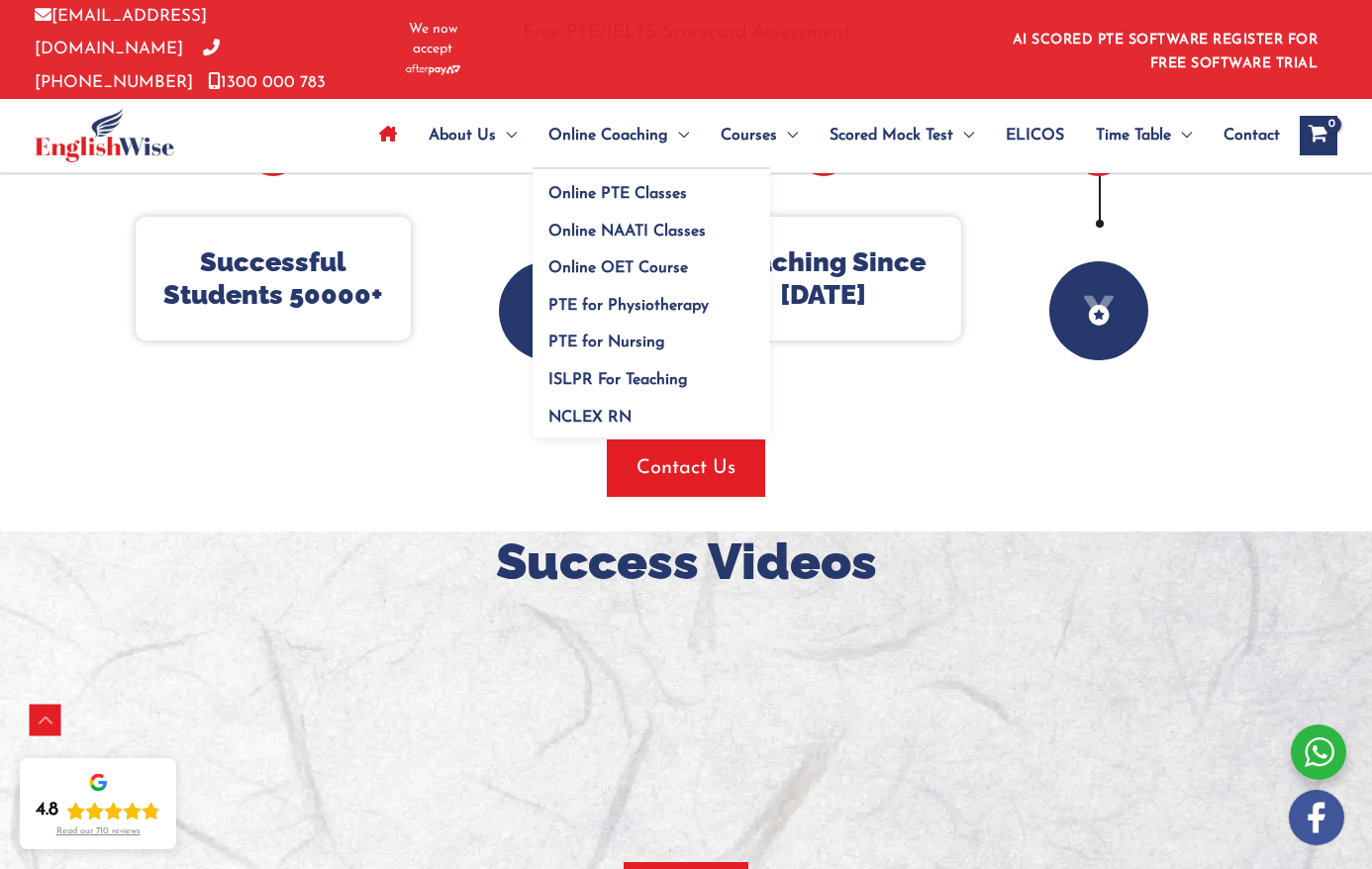 scroll, scrollTop: 0, scrollLeft: 0, axis: both 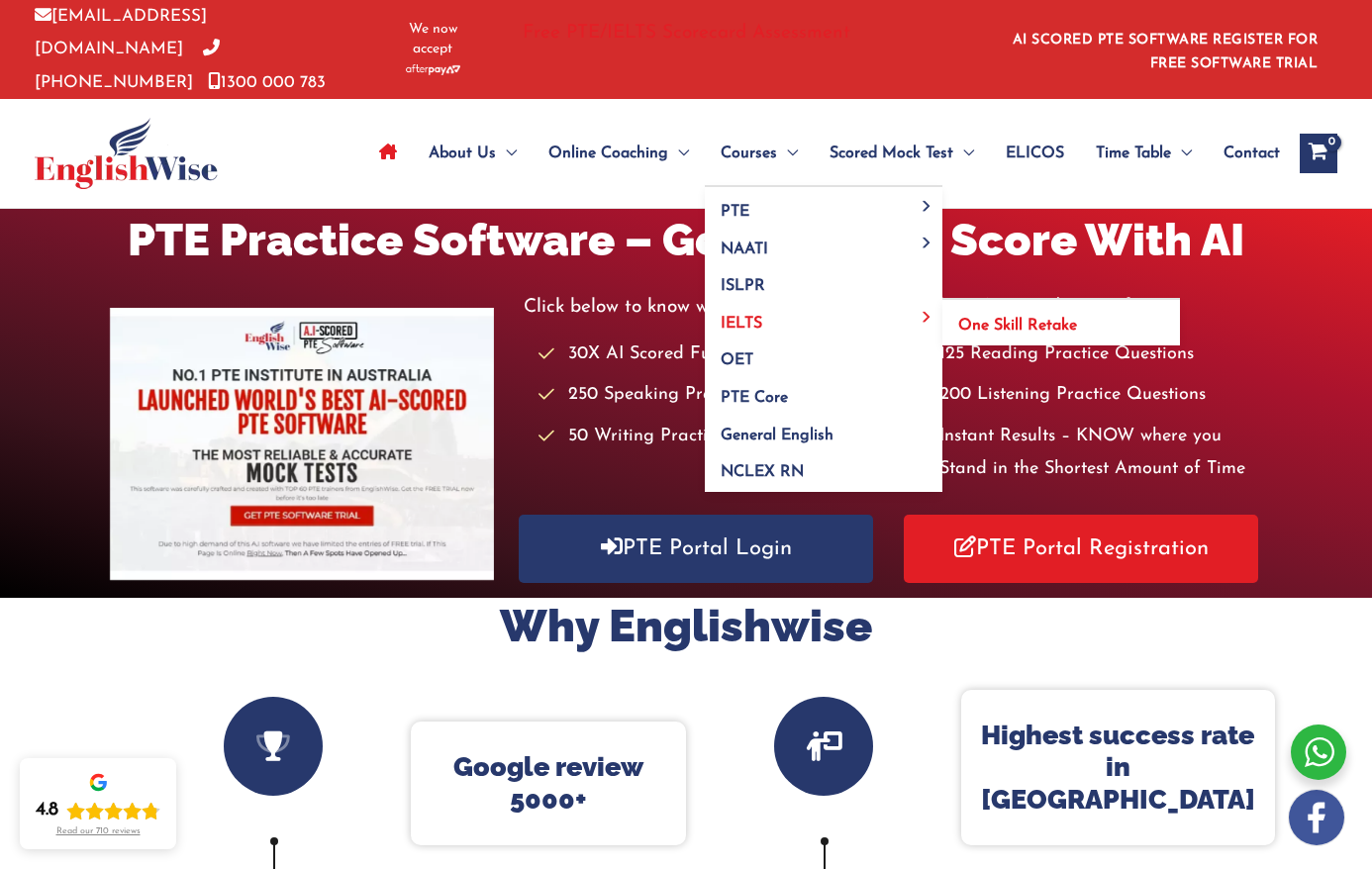 click on "One Skill Retake" at bounding box center (1018, 326) 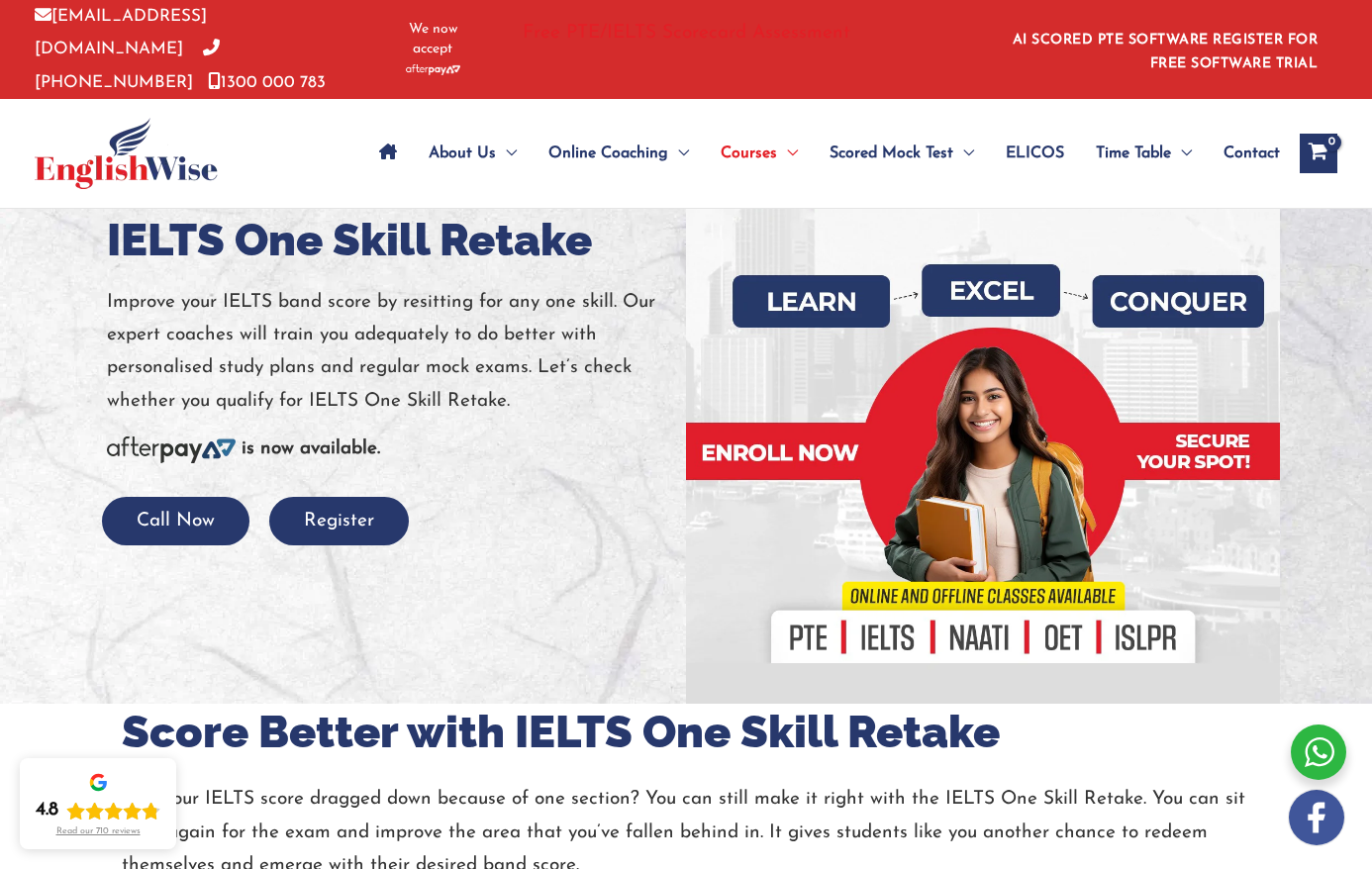 scroll, scrollTop: 239, scrollLeft: 0, axis: vertical 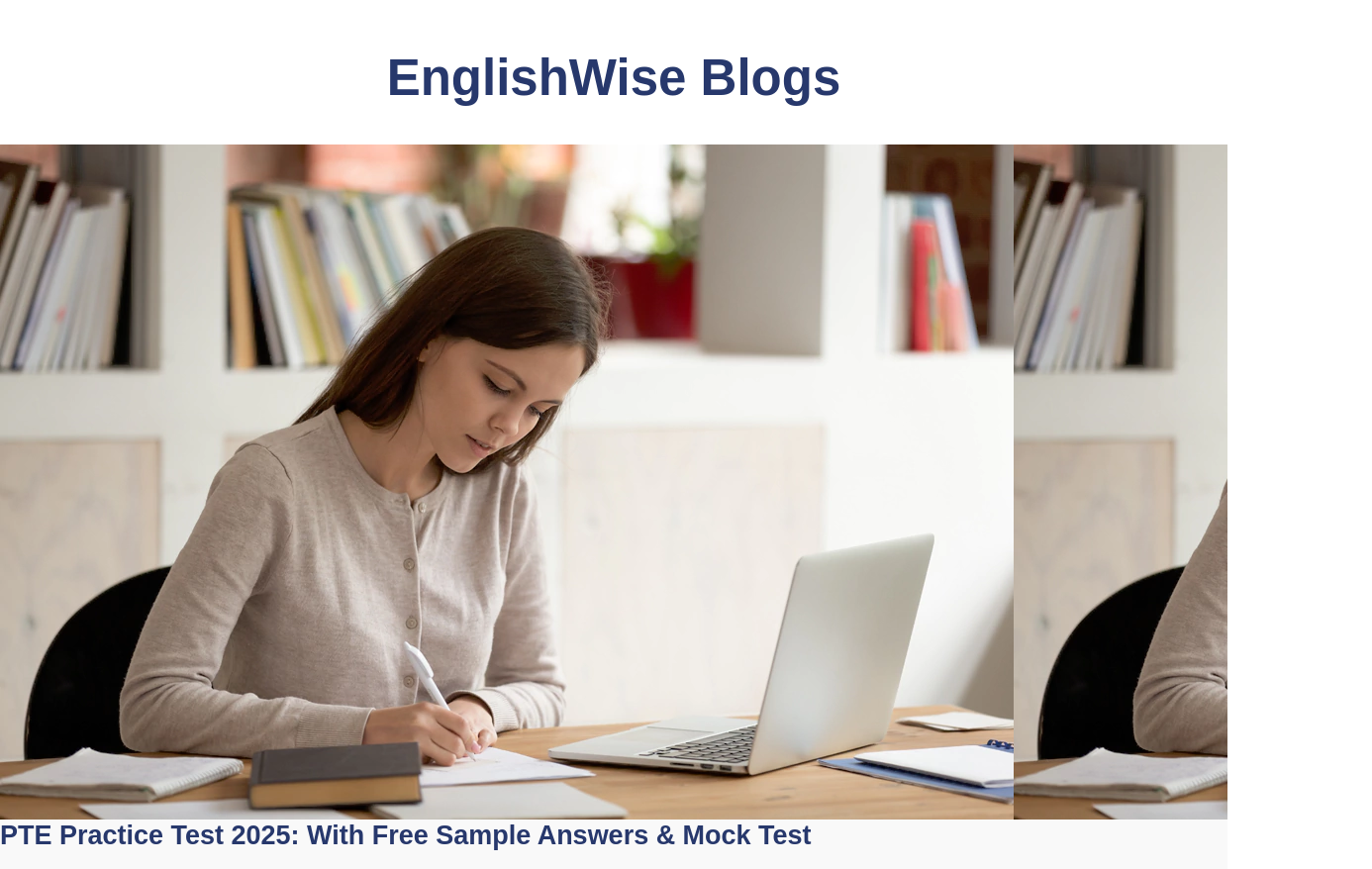 click on "EnglishWise Blogs" at bounding box center (614, 78) 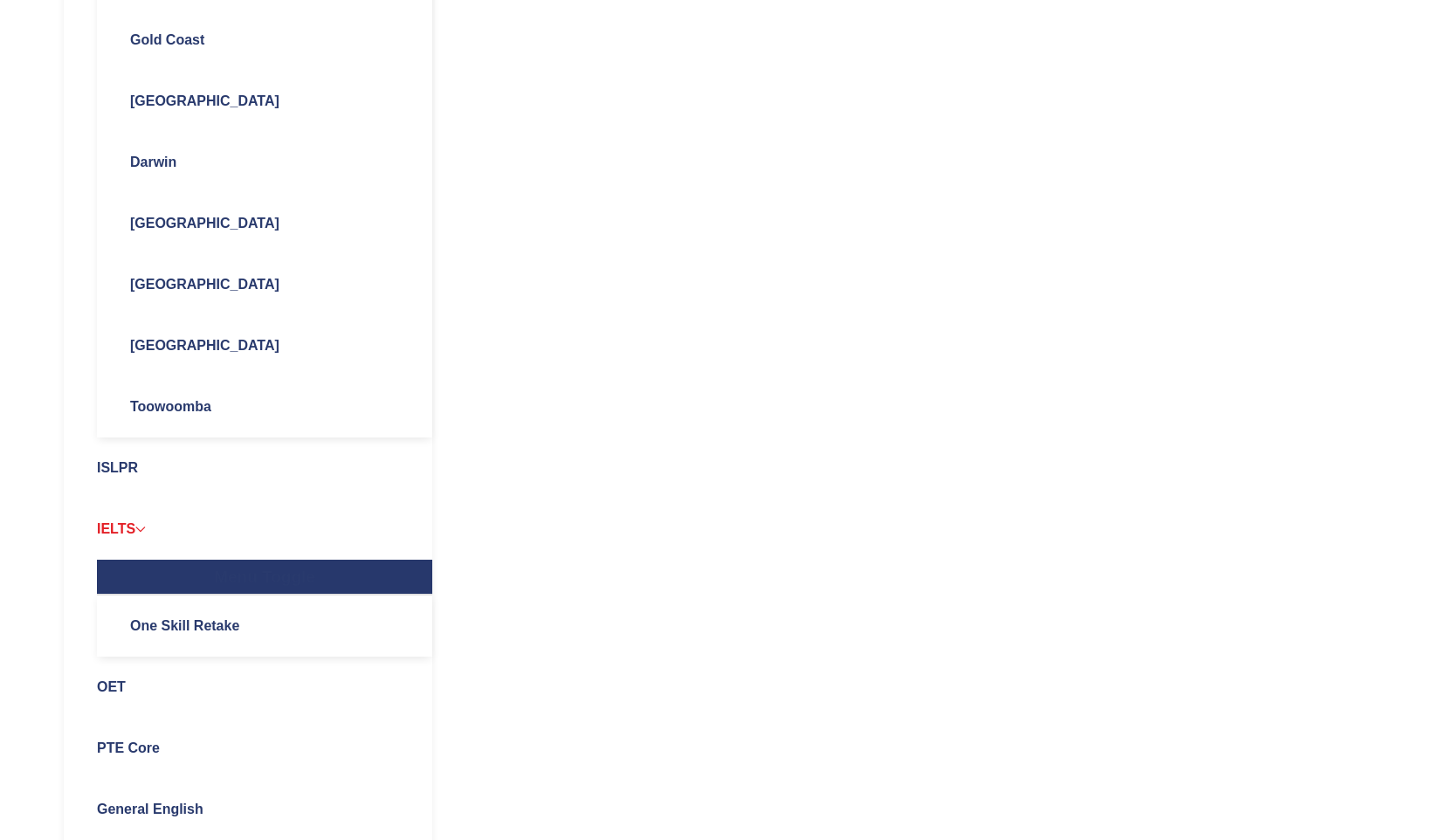 scroll, scrollTop: 3234, scrollLeft: 0, axis: vertical 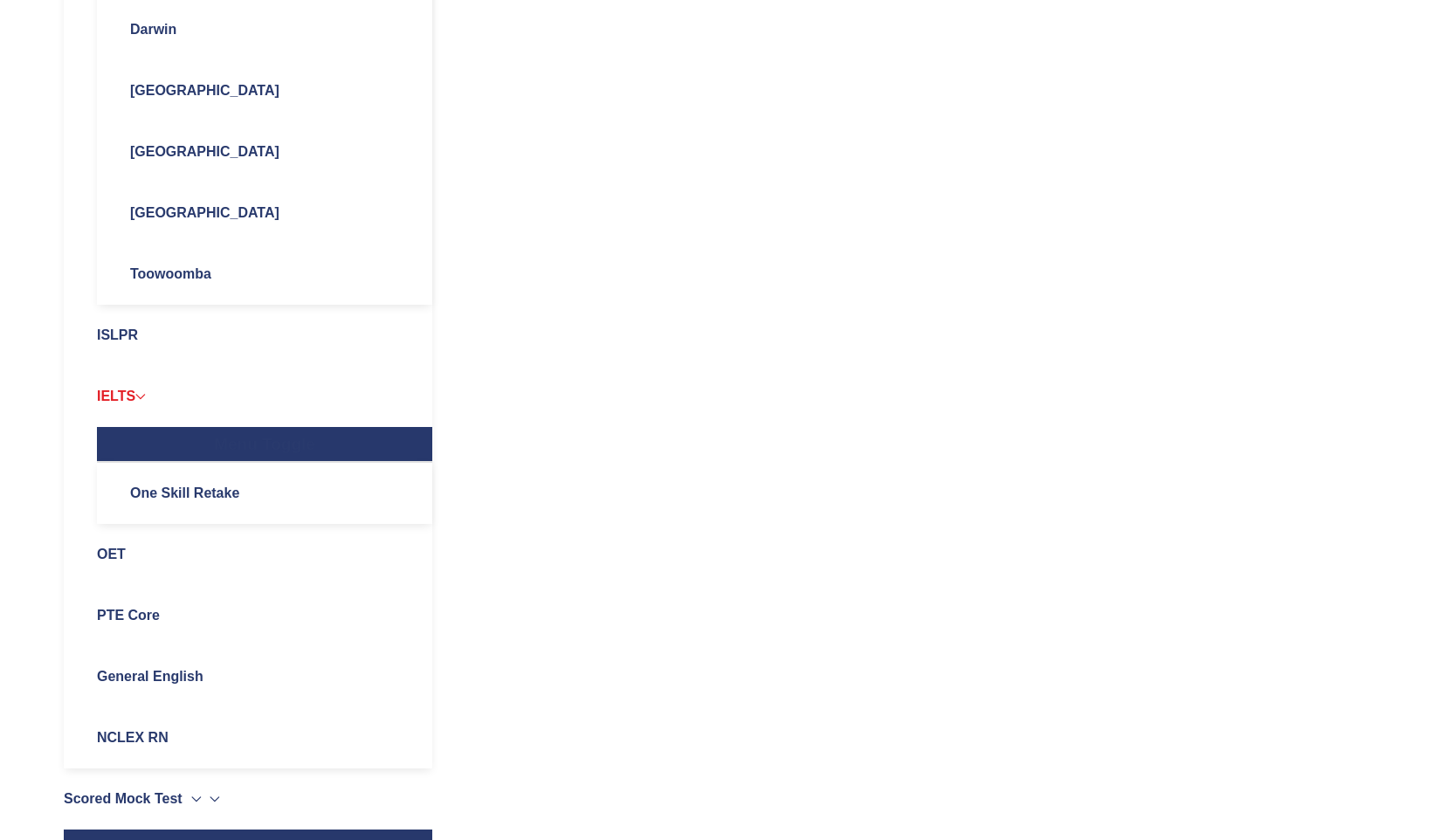 click at bounding box center (140, 396) 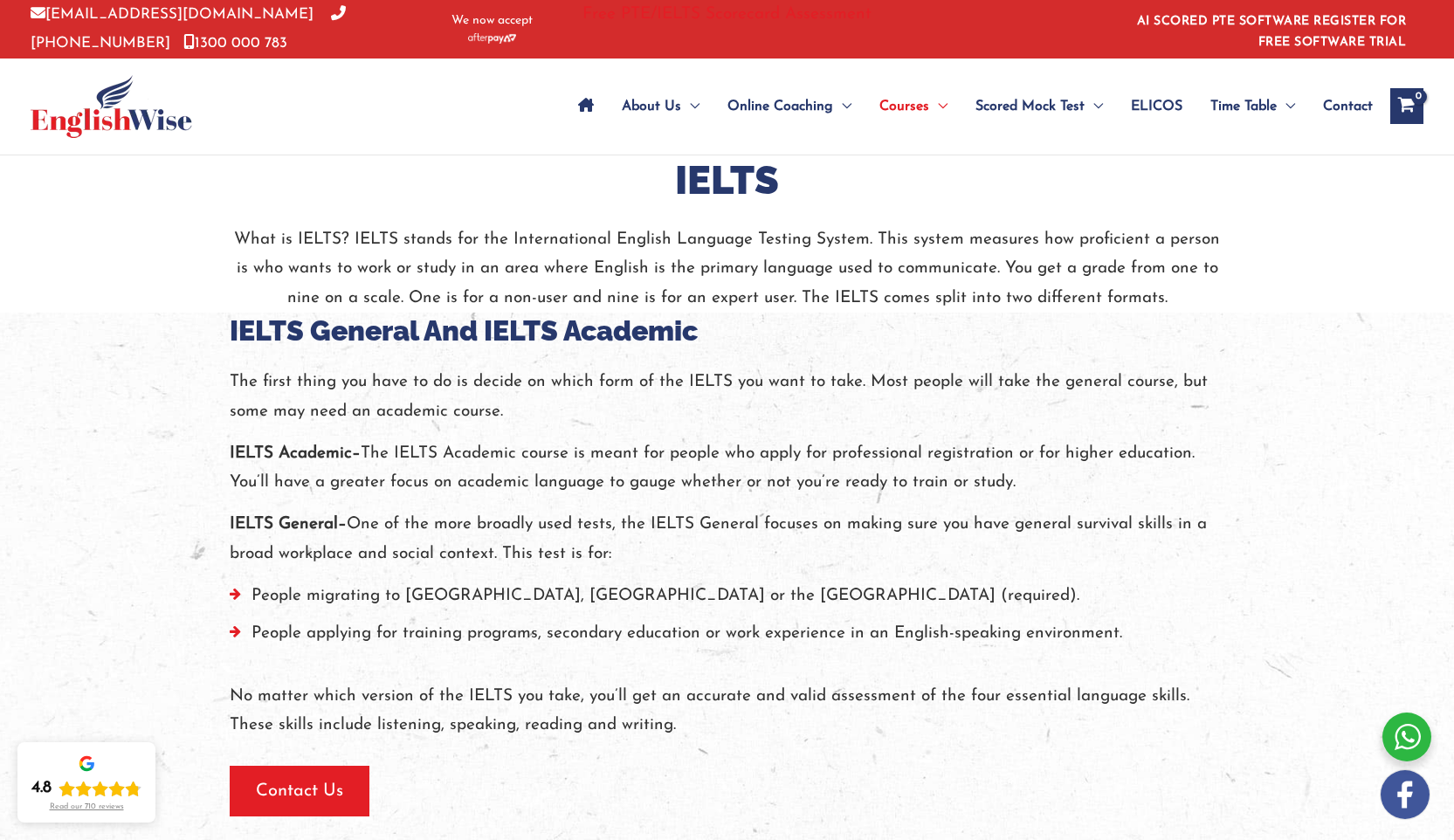 scroll, scrollTop: 0, scrollLeft: 0, axis: both 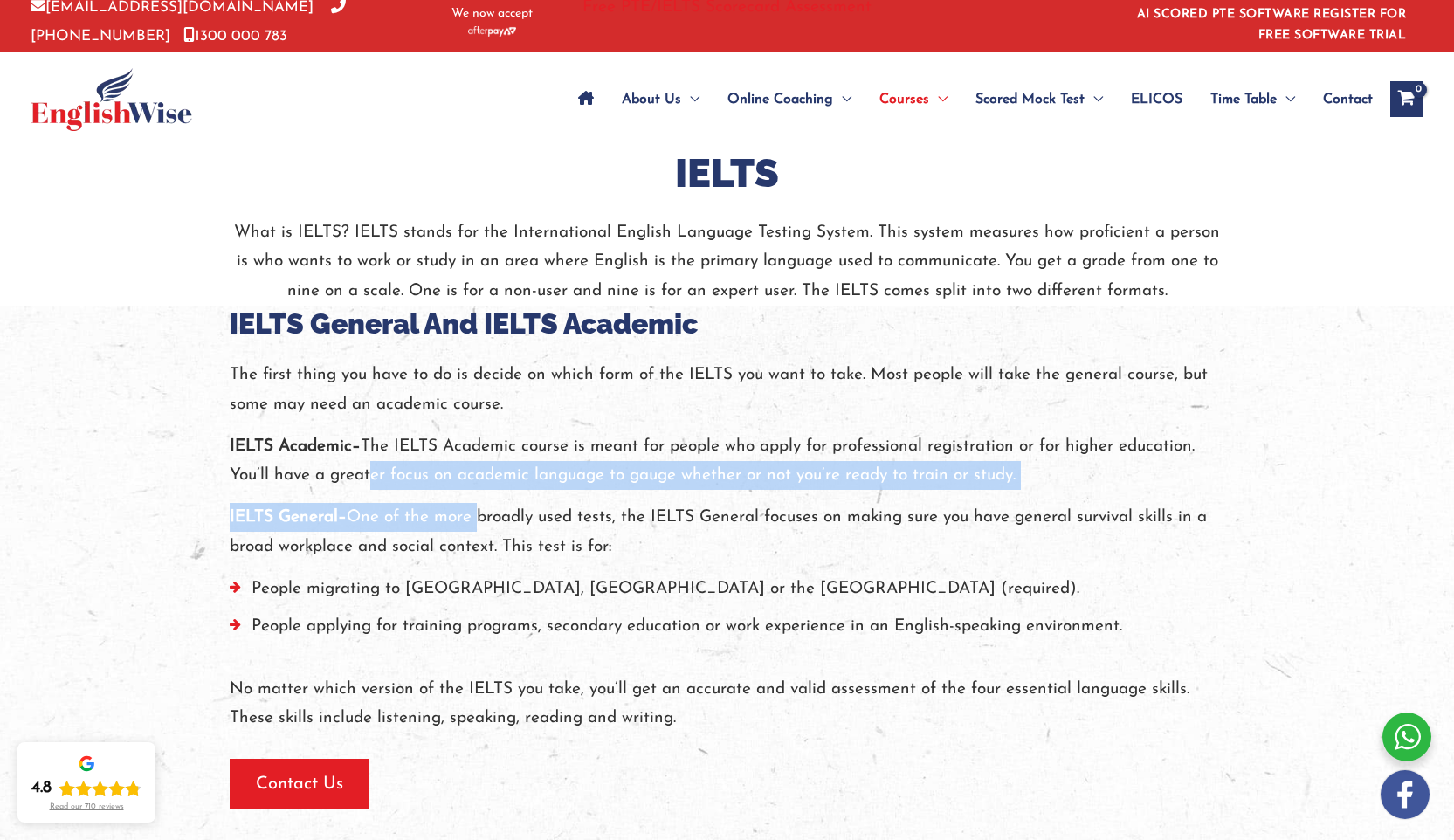 drag, startPoint x: 362, startPoint y: 488, endPoint x: 548, endPoint y: 507, distance: 186.96791 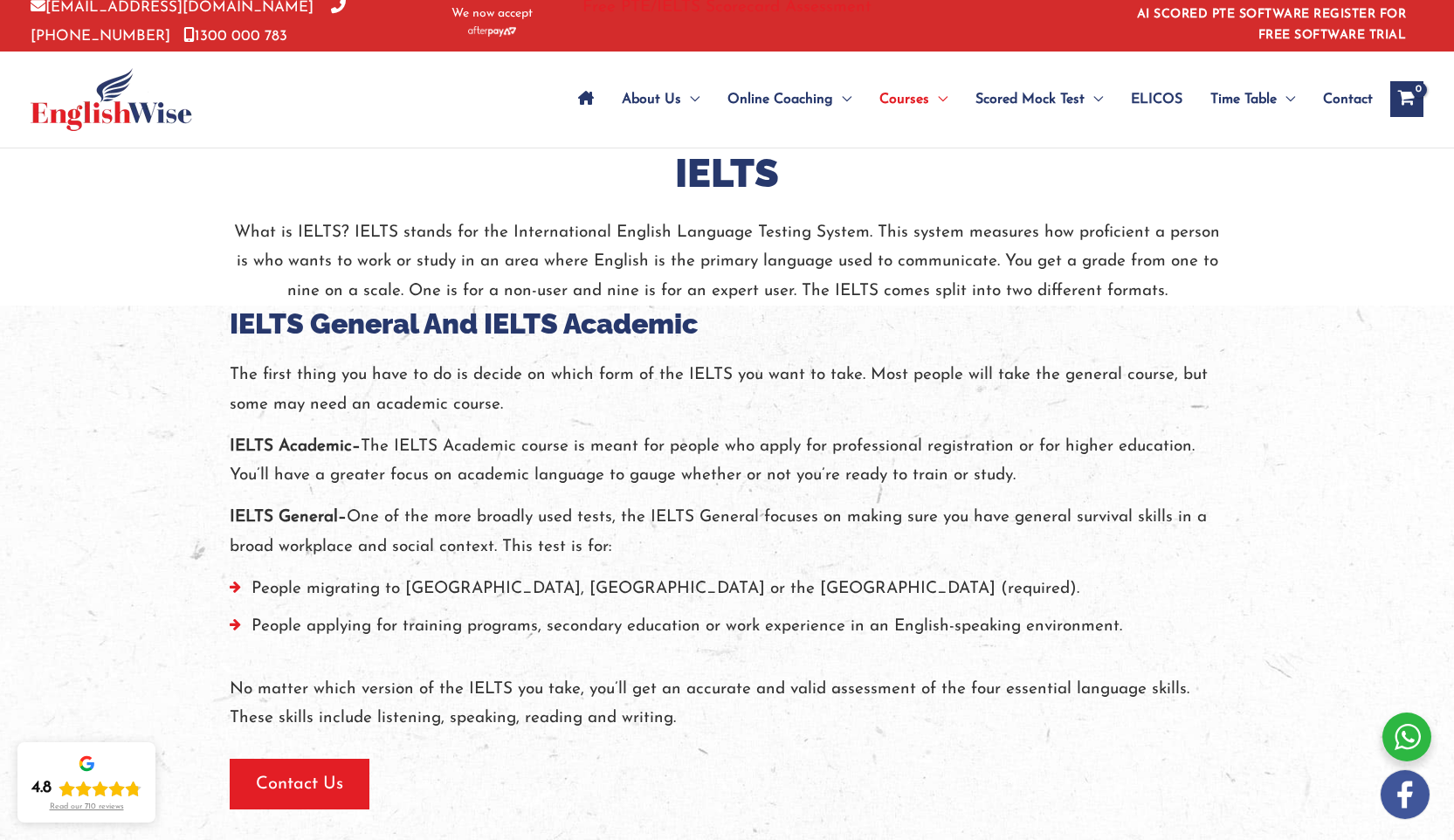 drag, startPoint x: 548, startPoint y: 507, endPoint x: 700, endPoint y: 545, distance: 156.67801 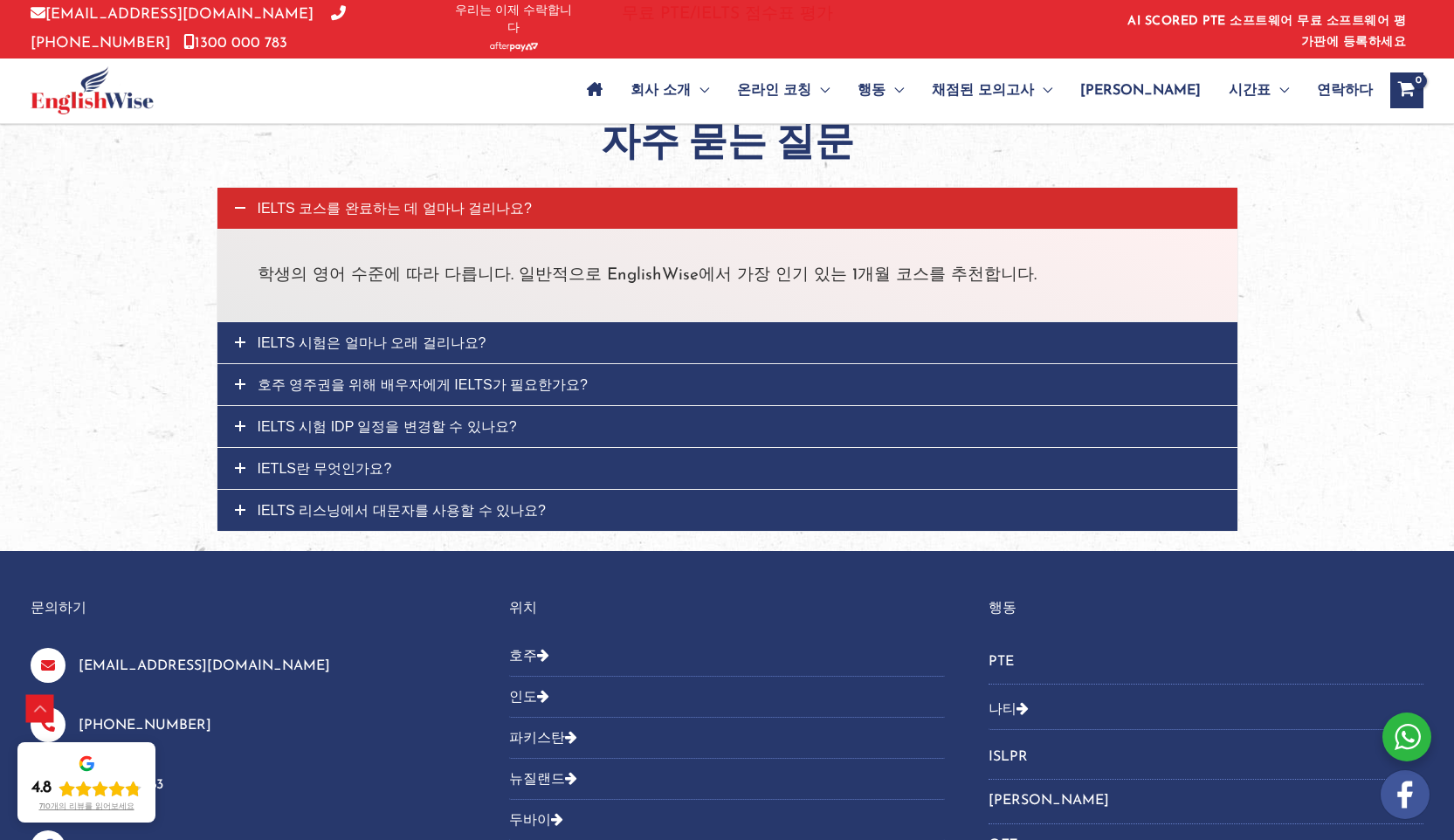 scroll, scrollTop: 1598, scrollLeft: 0, axis: vertical 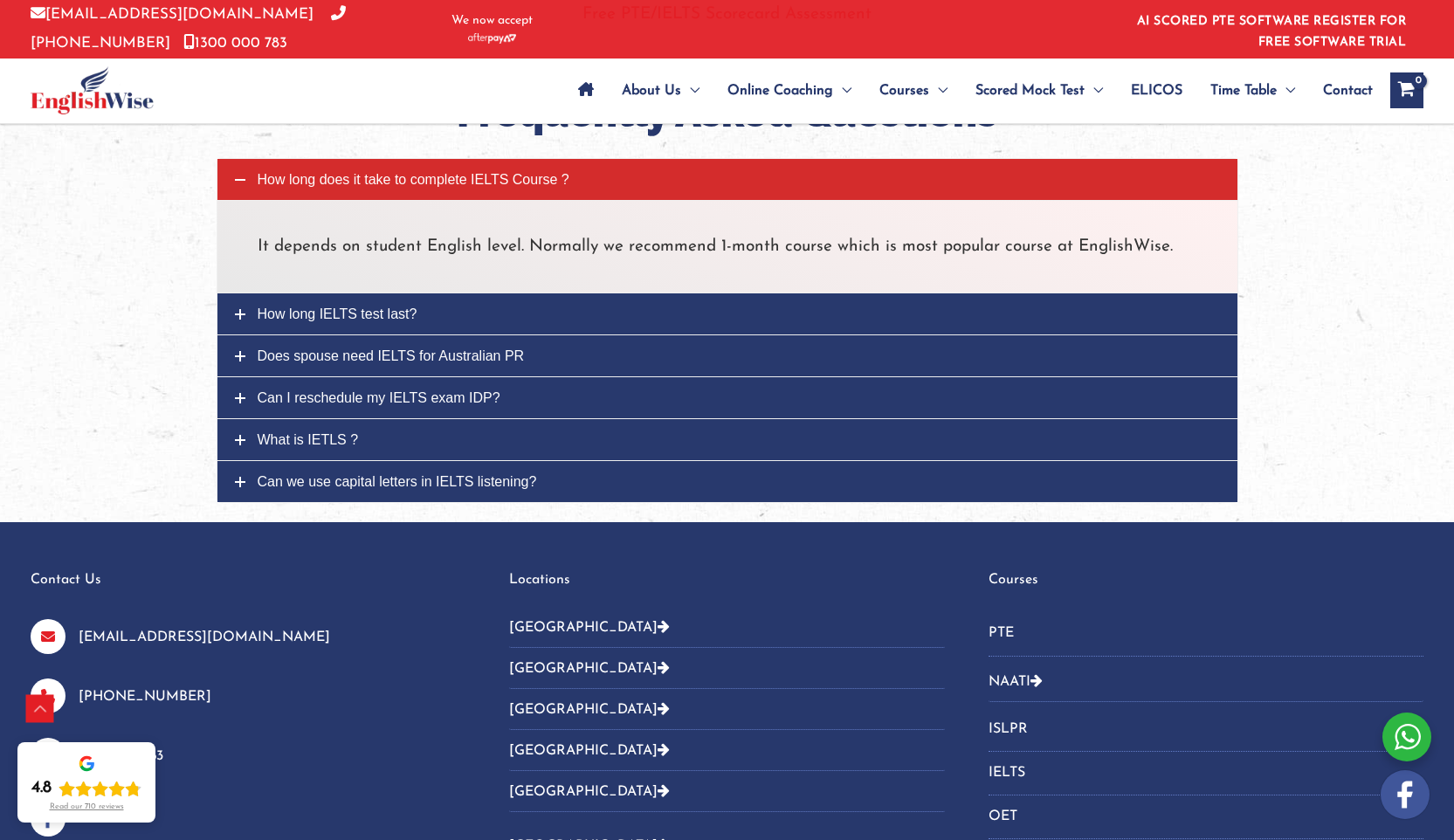 click on "Frequently Asked Questions How long does it take to complete IELTS Course ? It depends on student English level. Normally we recommend 1-month course which is most popular course at EnglishWise. How long IELTS test last? IELTS has four parts – Listening (30 minutes), Reading (60 minutes), Writing (60 minutes) and Speaking (11–14 minutes). The total test time is 2 hours and 45 minutes. The Listening, Reading, and Writing tests are done in one sitting. Does spouse need IELTS for Australian PR You can claim 5 extra points from your spouse towards your permanent residency. You need band score of 6 each to claim 5 extra points for your PR. Can I reschedule my IELTS exam IDP? If you need to change the date of your test from the date you originally booked, you can request a test day transfer up to five weeks before the test date, free of charge. Please note that the new test date must be within three months of the original date. What is IETLS ? There are two types of IELTS:" at bounding box center [727, 305] 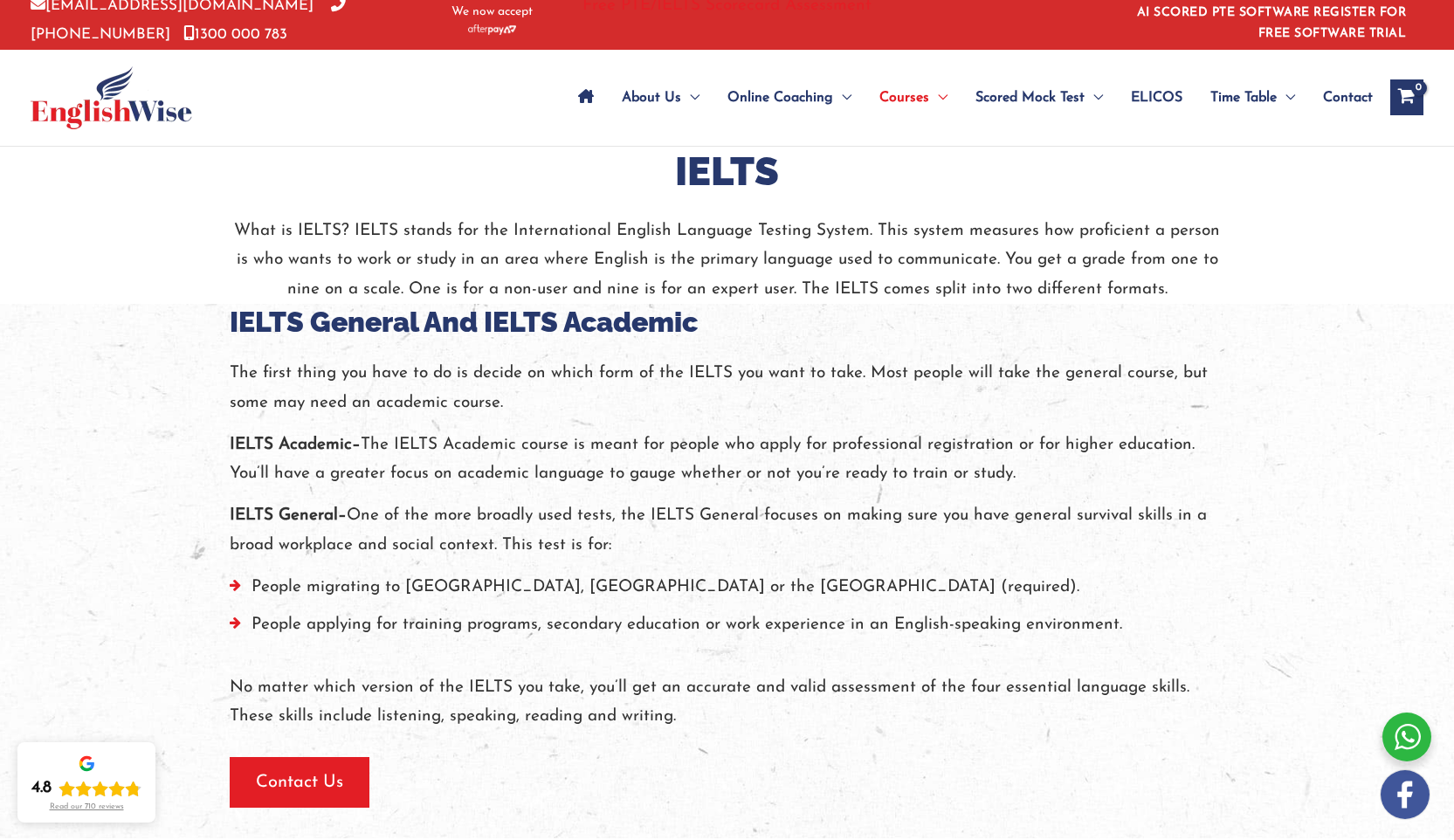 scroll, scrollTop: 0, scrollLeft: 0, axis: both 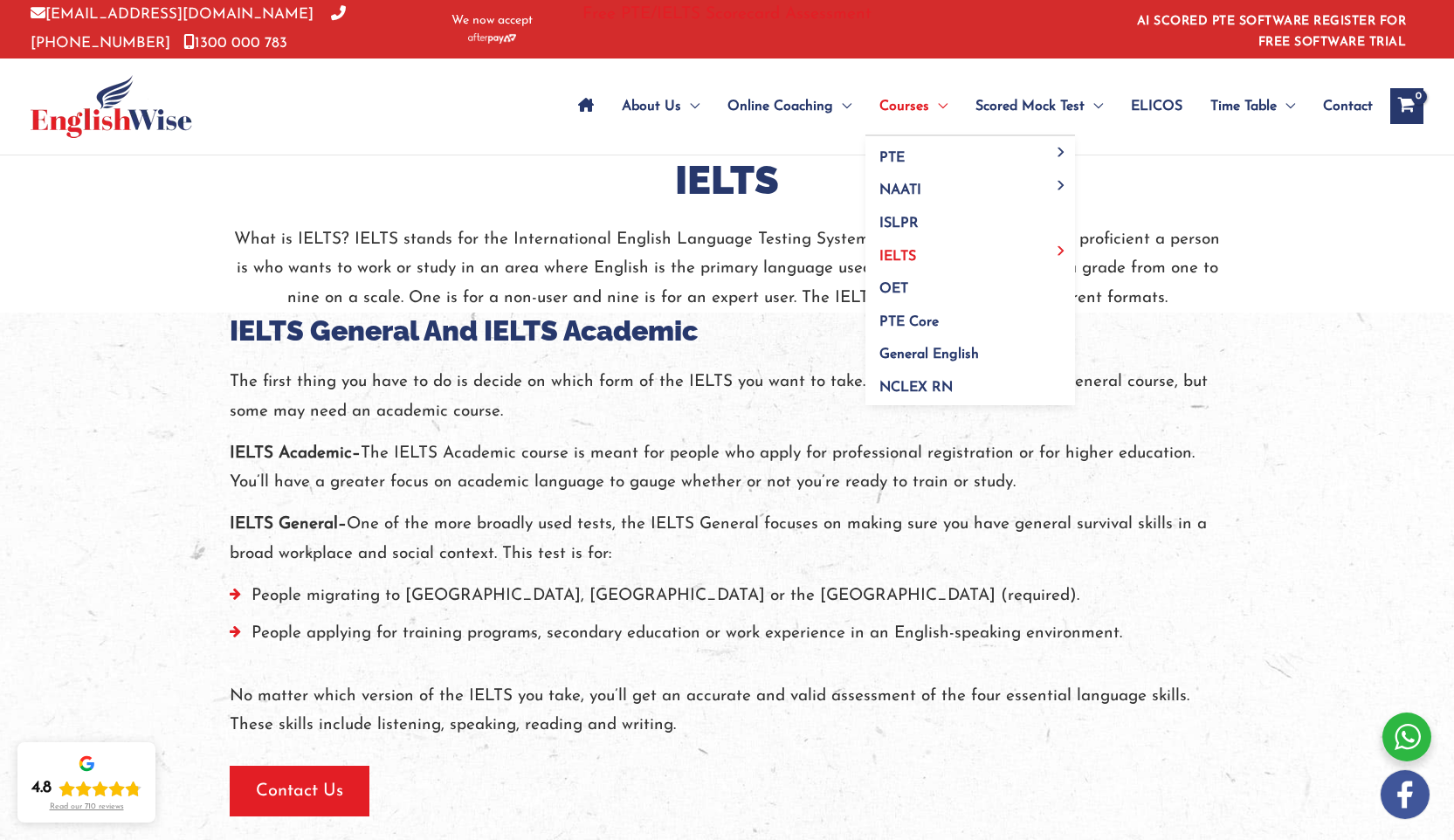 click on "Courses" at bounding box center (904, 107) 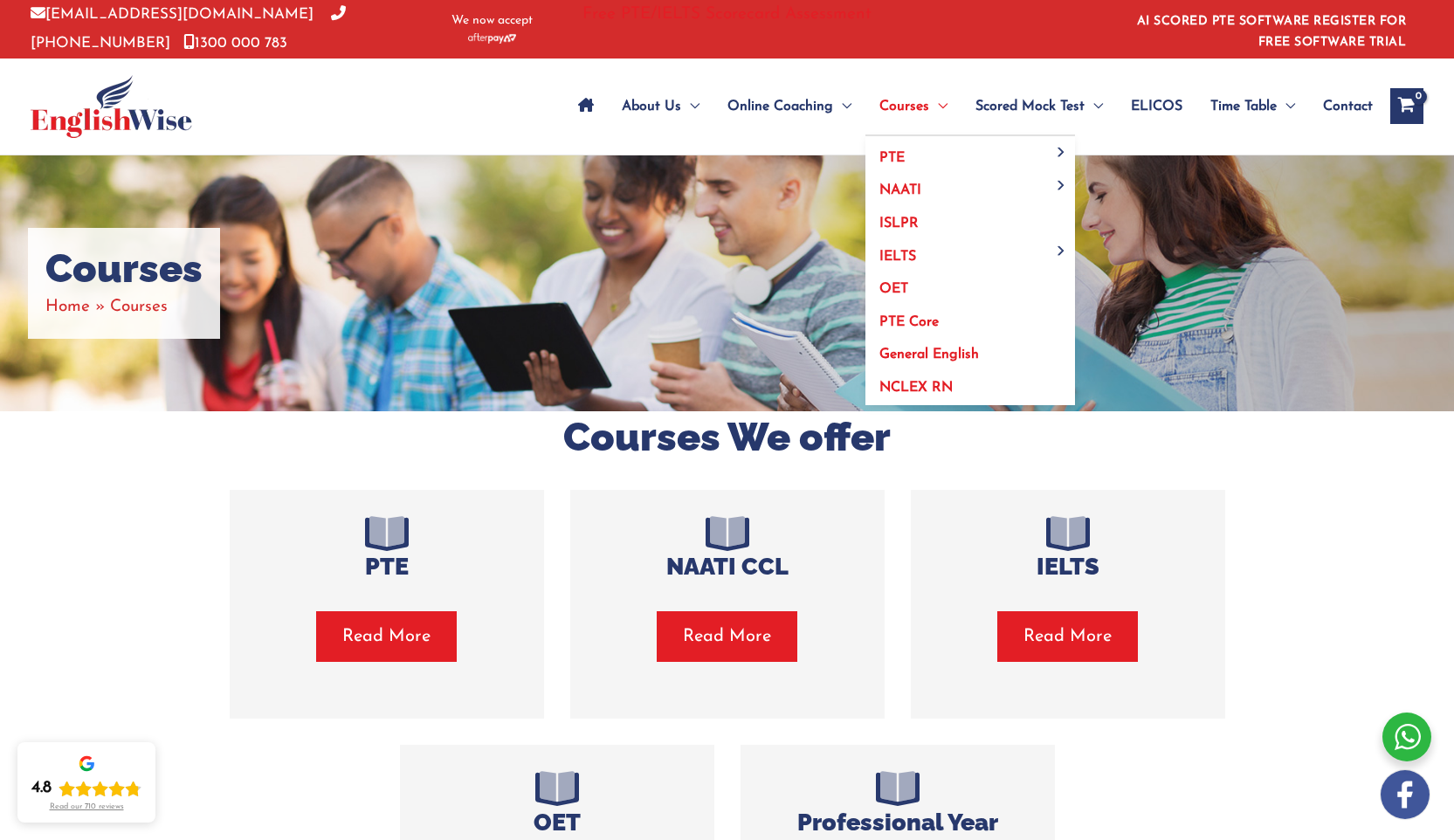 scroll, scrollTop: 0, scrollLeft: 0, axis: both 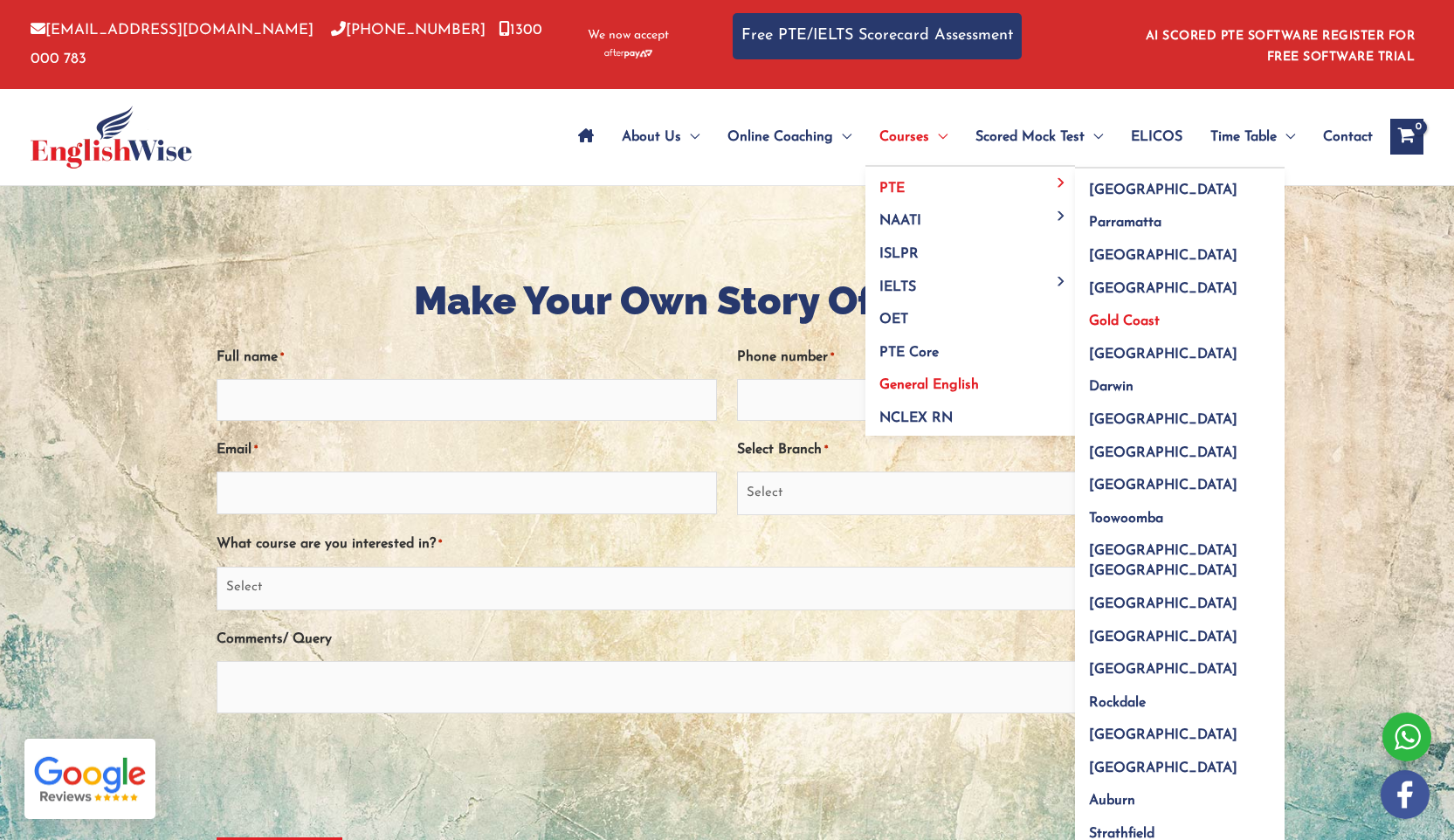 click on "Gold Coast" at bounding box center (1124, 321) 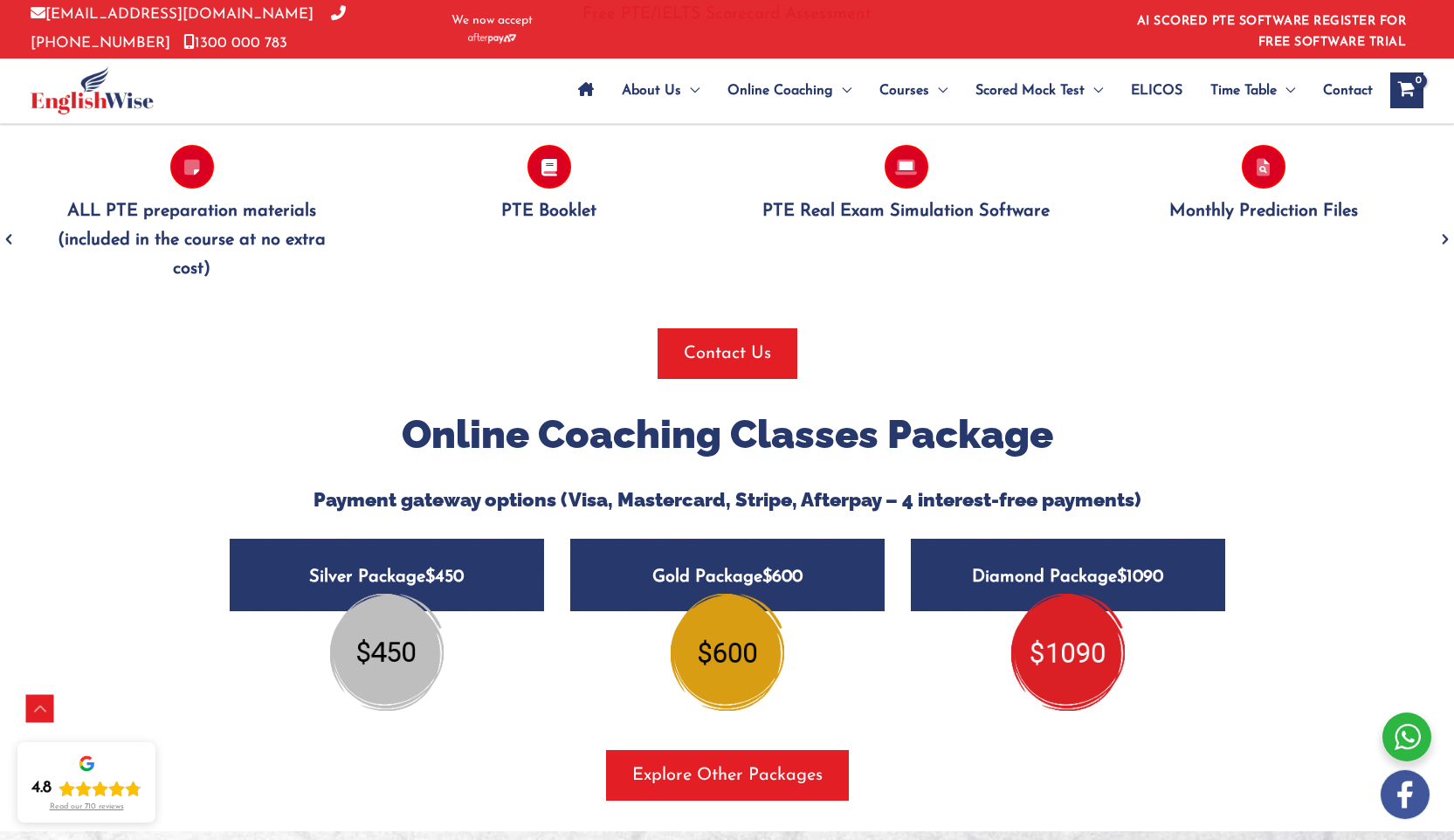 scroll, scrollTop: 1335, scrollLeft: 0, axis: vertical 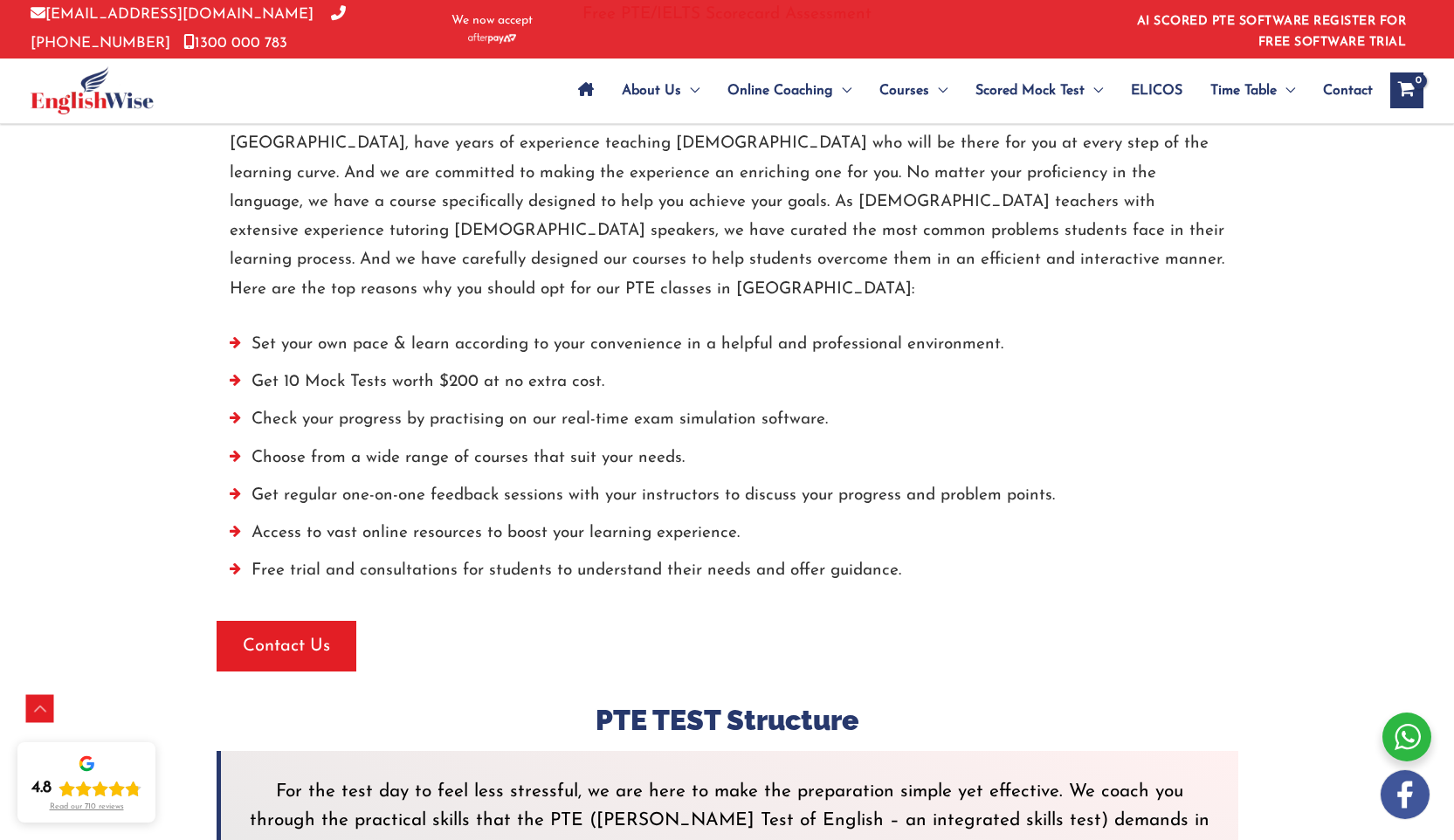 click on "Check your progress by practising on our real-time exam simulation software." at bounding box center [727, 423] 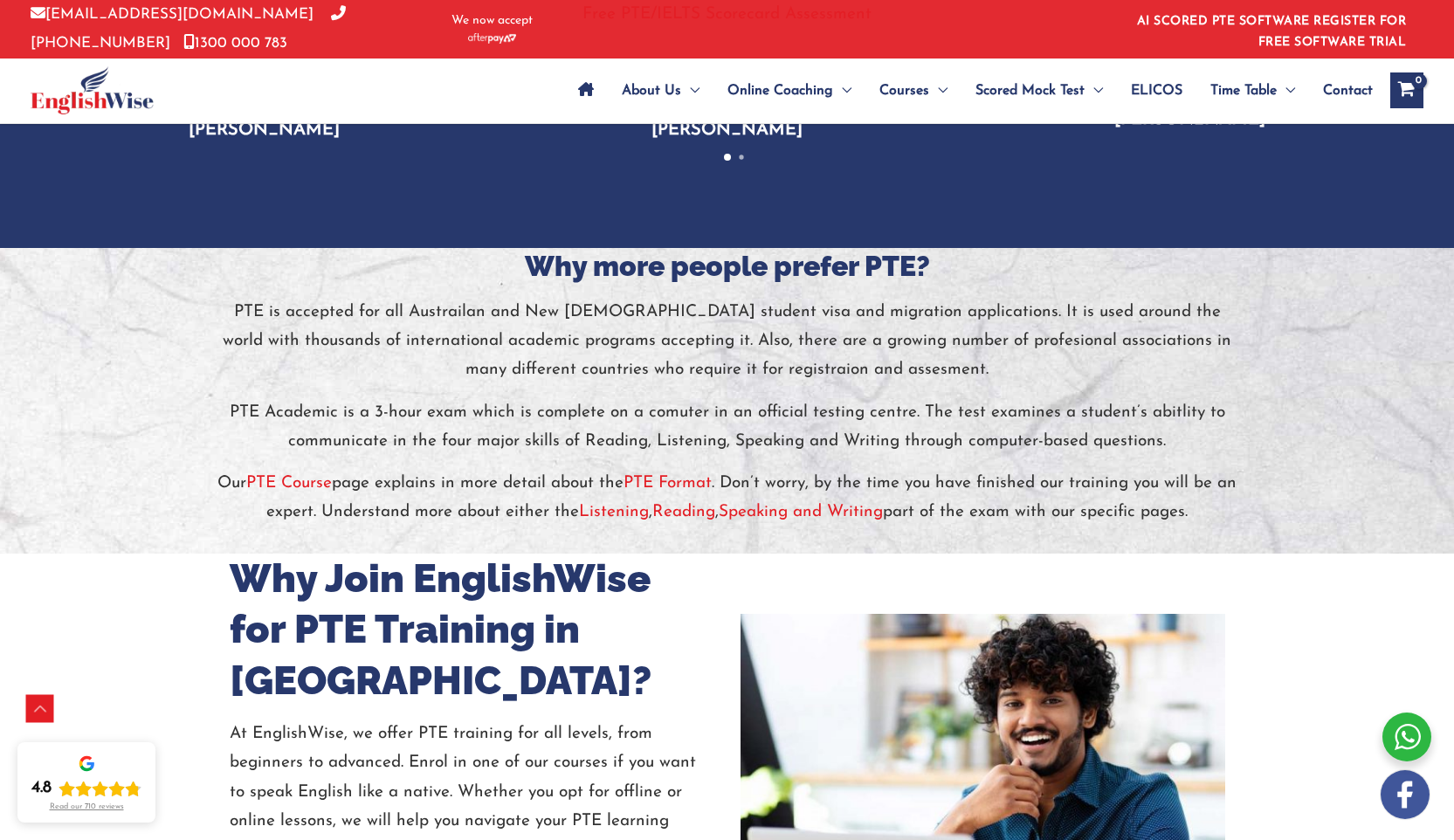 scroll, scrollTop: 2718, scrollLeft: 0, axis: vertical 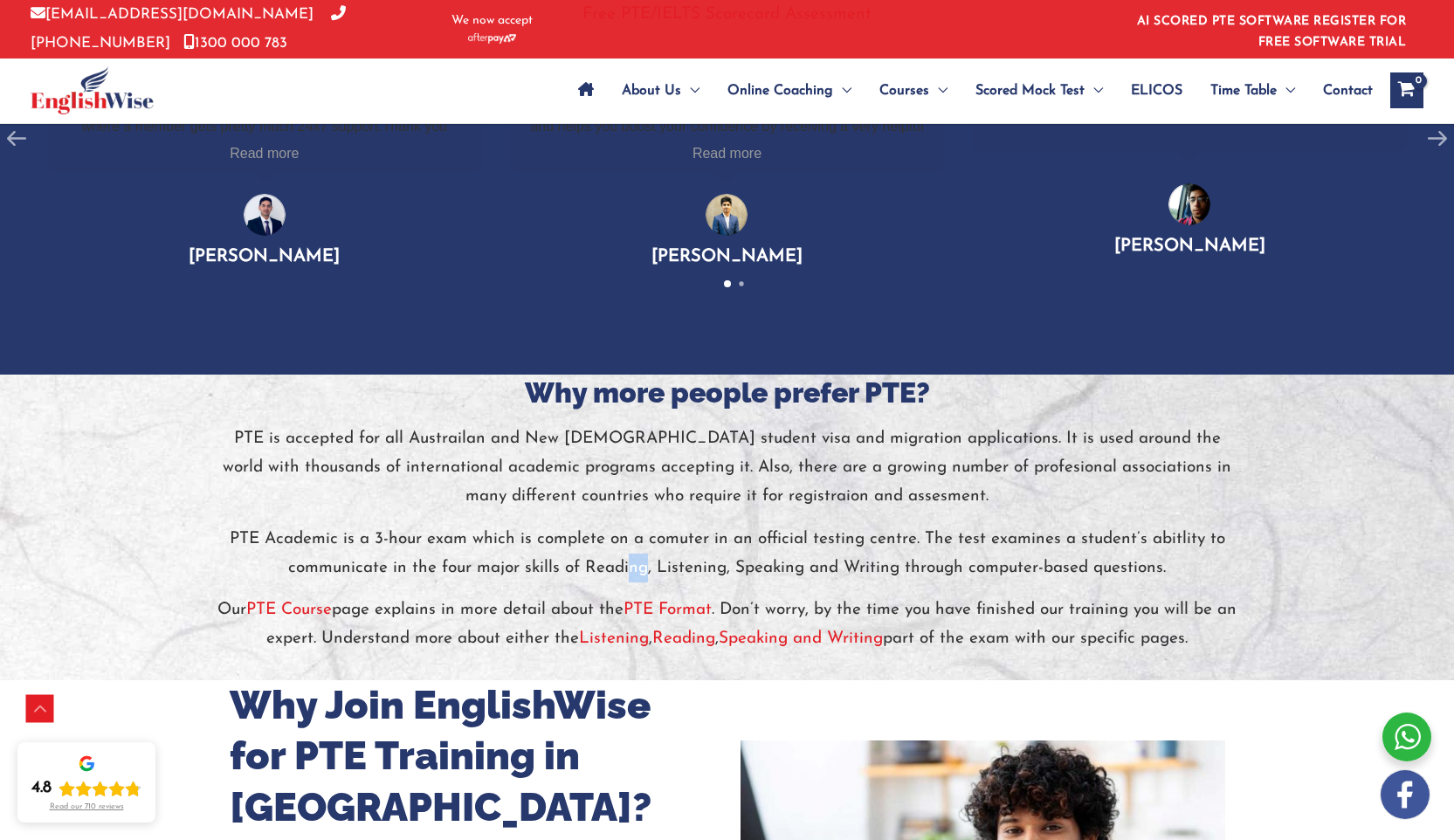 drag, startPoint x: 707, startPoint y: 568, endPoint x: 811, endPoint y: 569, distance: 104.00481 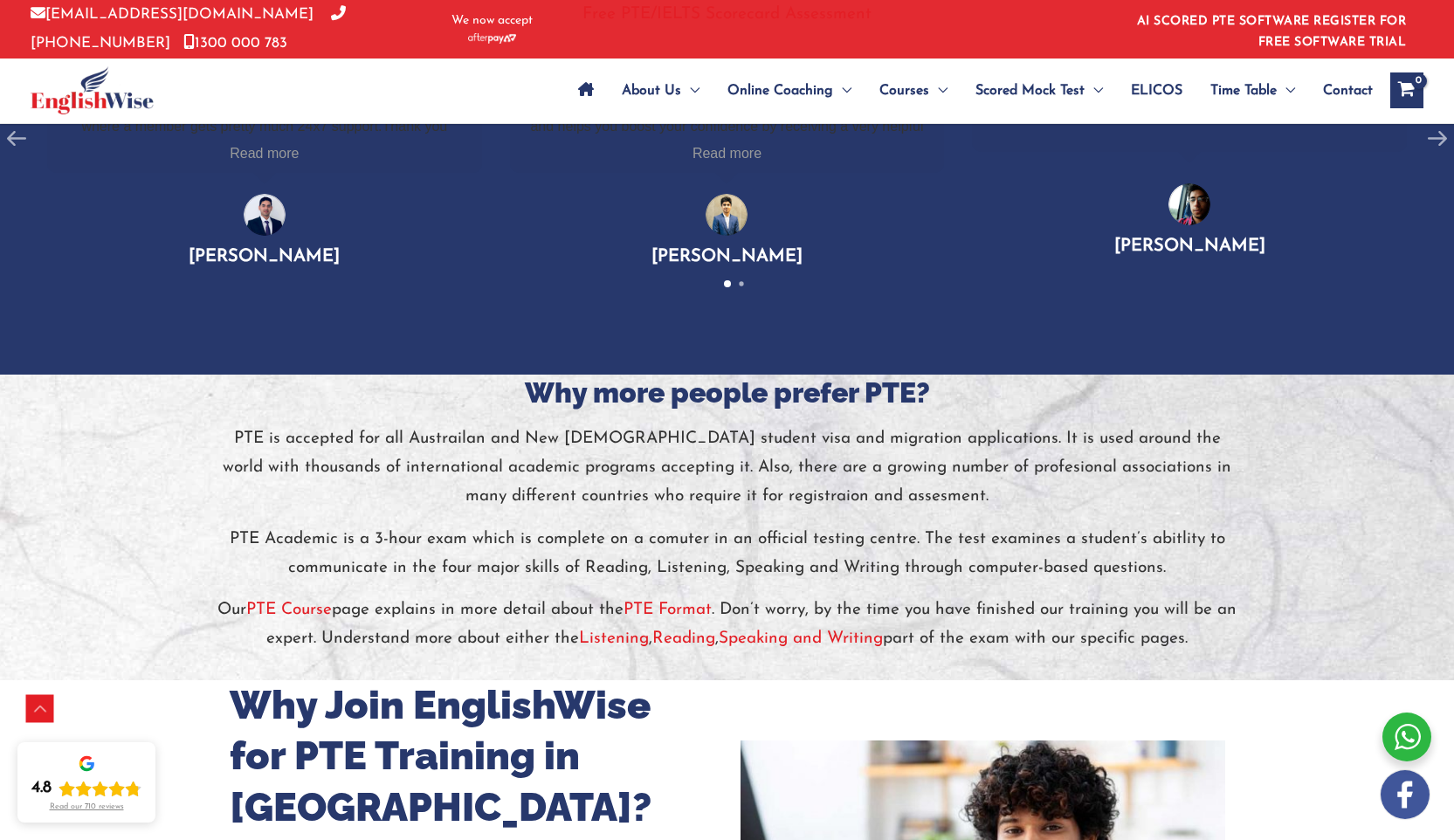 click on "PTE Academic is a 3-hour exam which is complete on a comuter in an official testing centre. The test examines a student’s abitlity to communicate in the four major skills of Reading, Listening, Speaking and Writing through computer-based questions." at bounding box center [727, 554] 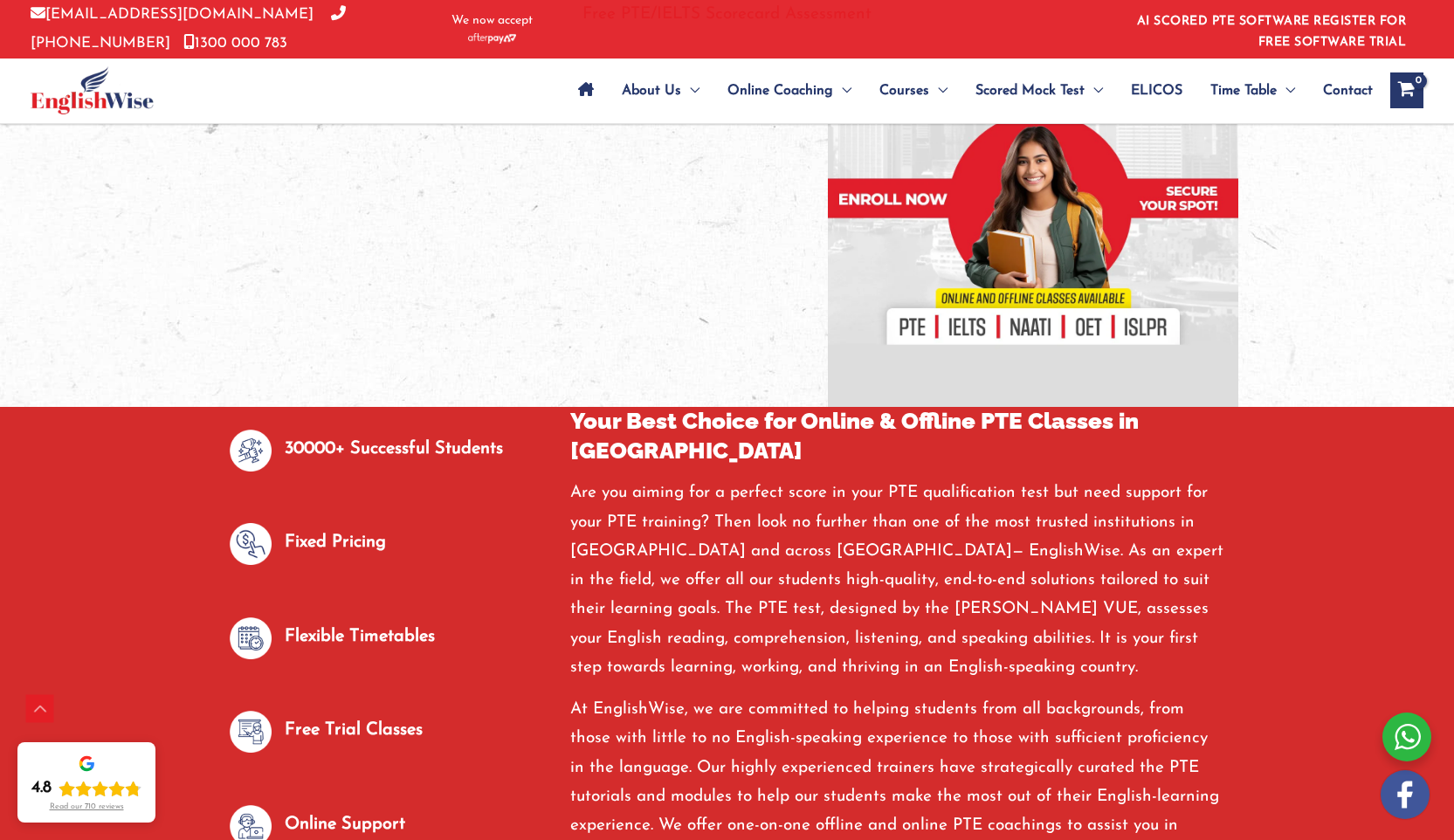 scroll, scrollTop: 333, scrollLeft: 0, axis: vertical 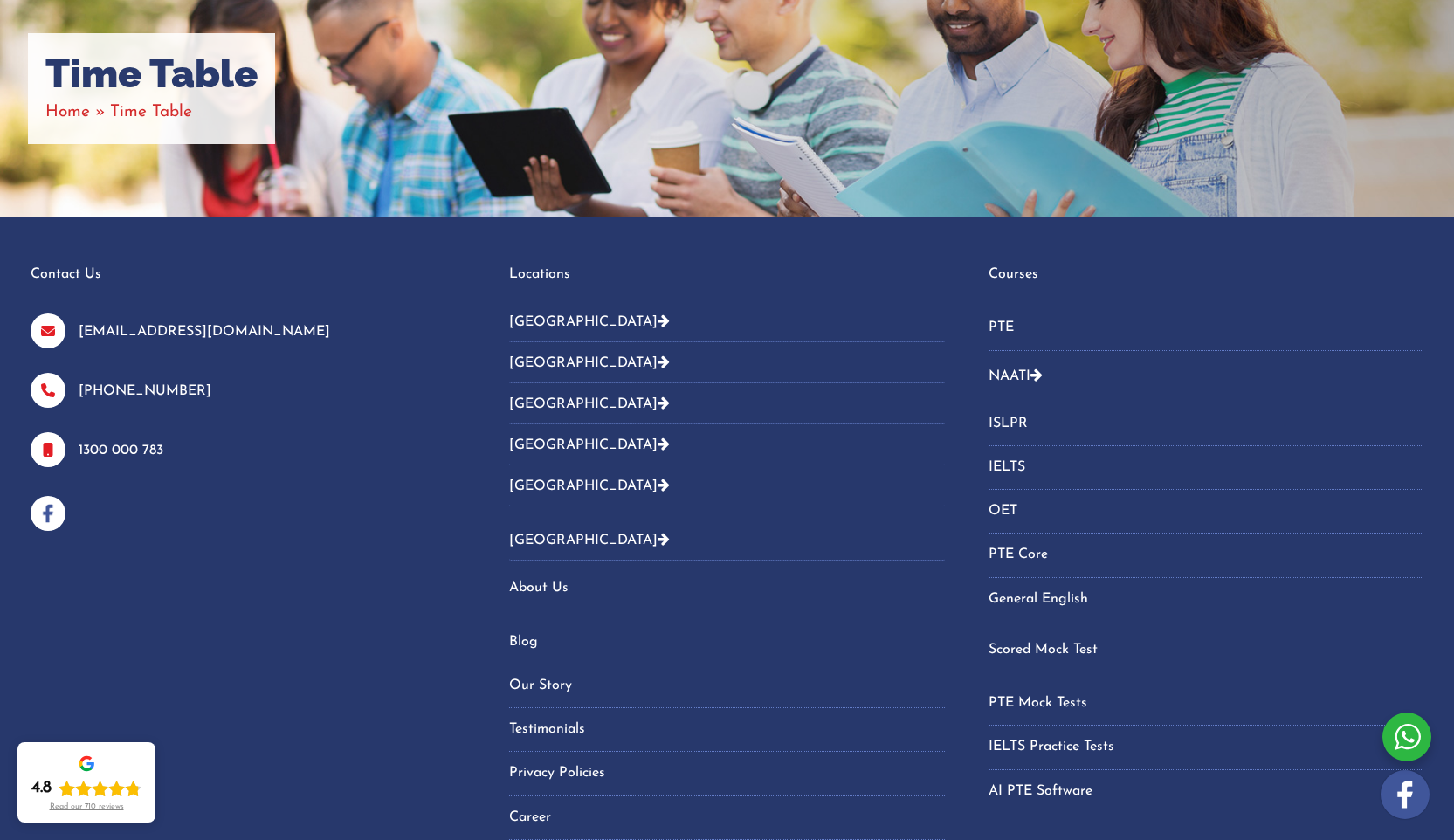 click on "[GEOGRAPHIC_DATA]" at bounding box center [727, 327] 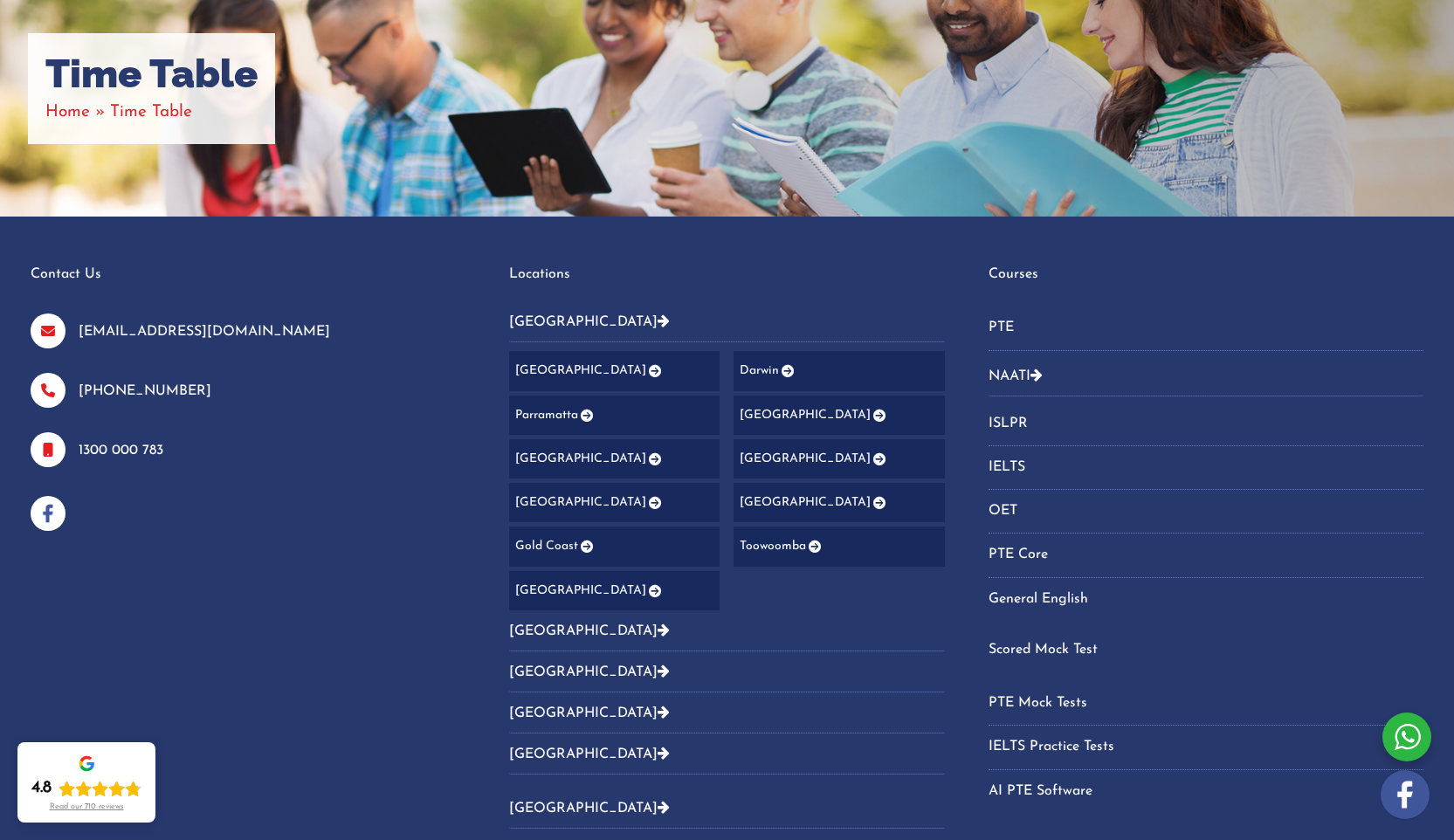 click on "Gold Coast" at bounding box center [614, 546] 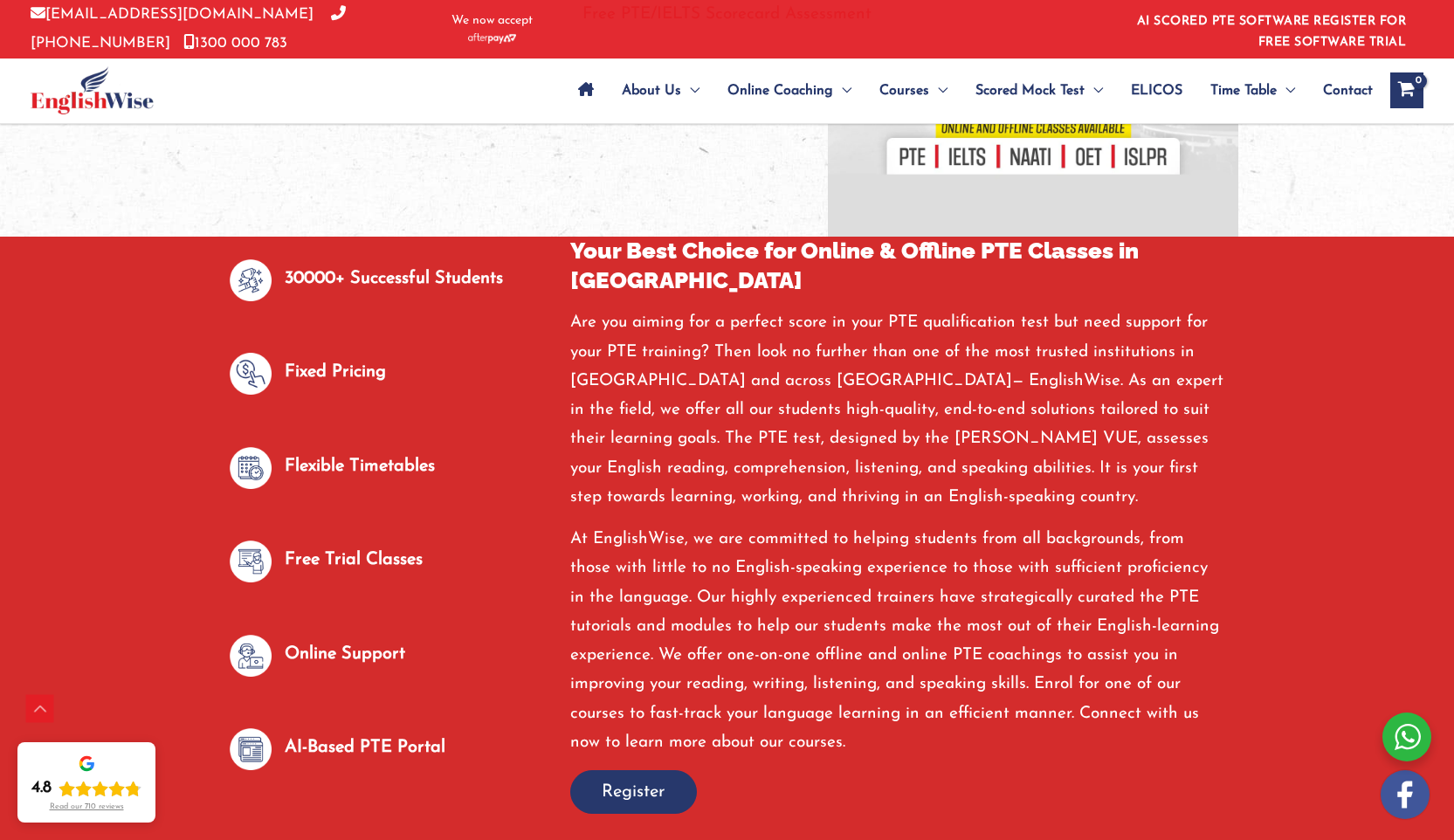 scroll, scrollTop: 0, scrollLeft: 0, axis: both 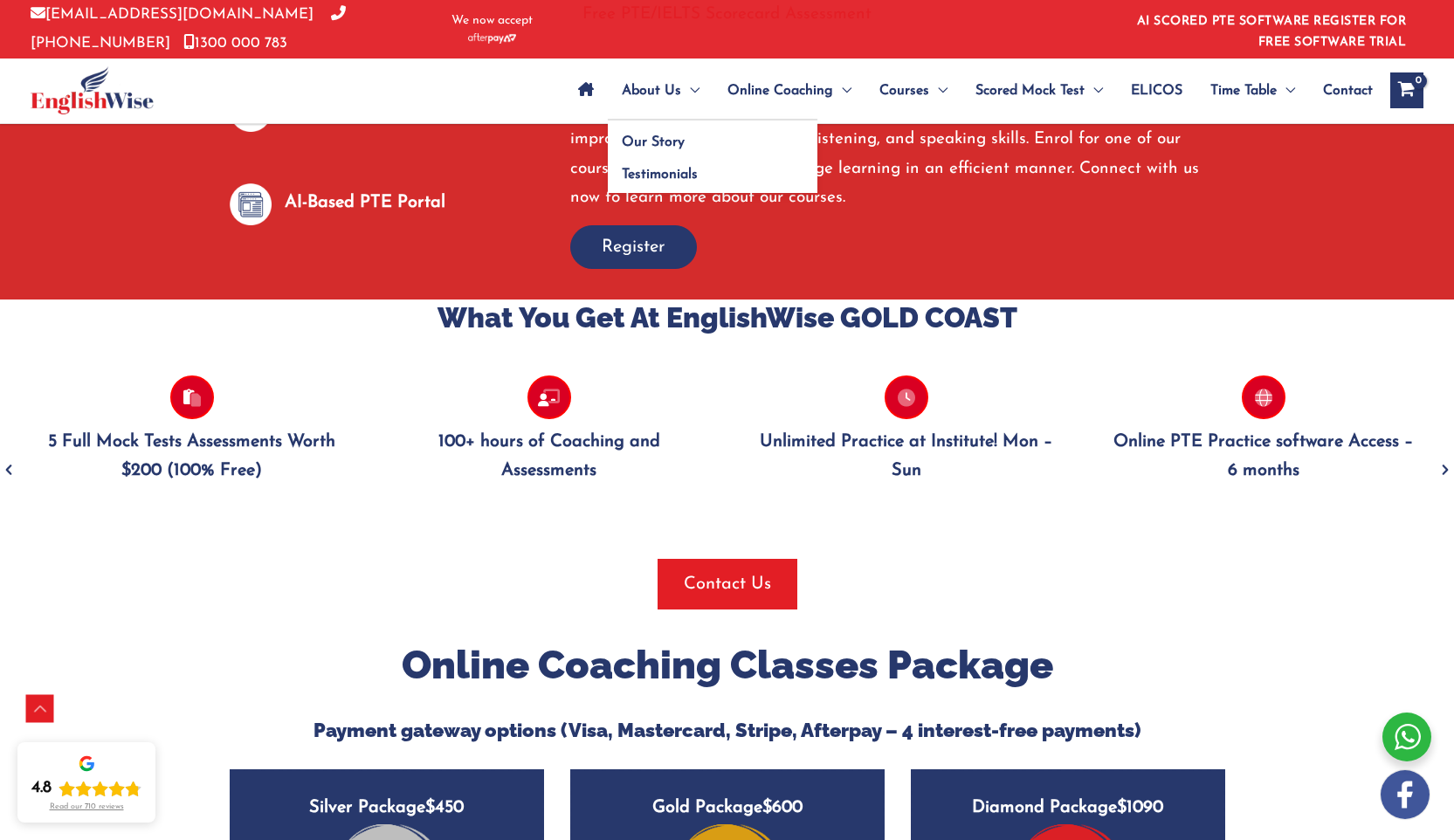 click on "About Us" at bounding box center [651, 91] 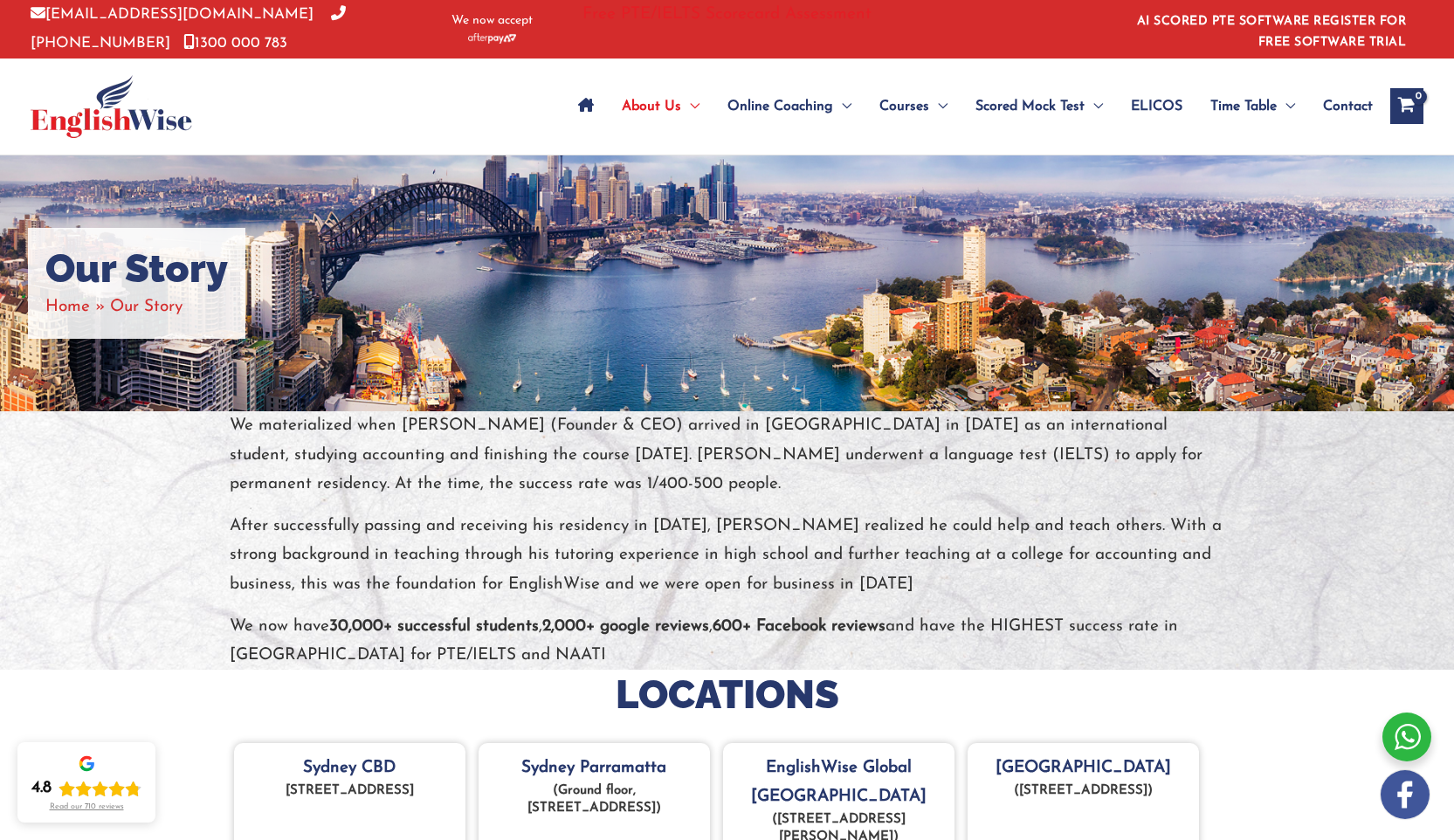 scroll, scrollTop: 0, scrollLeft: 0, axis: both 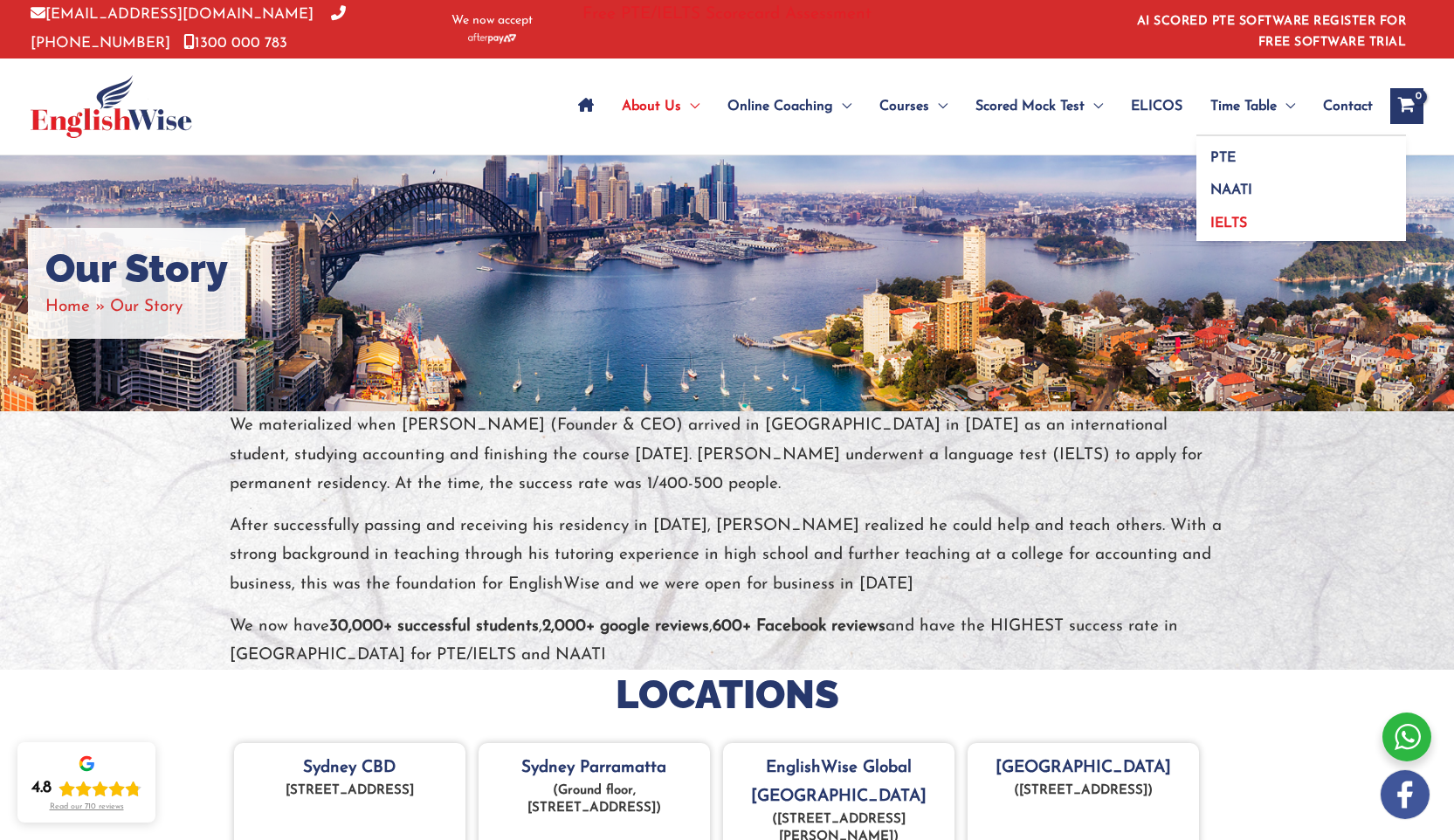 click on "IELTS" at bounding box center [1301, 222] 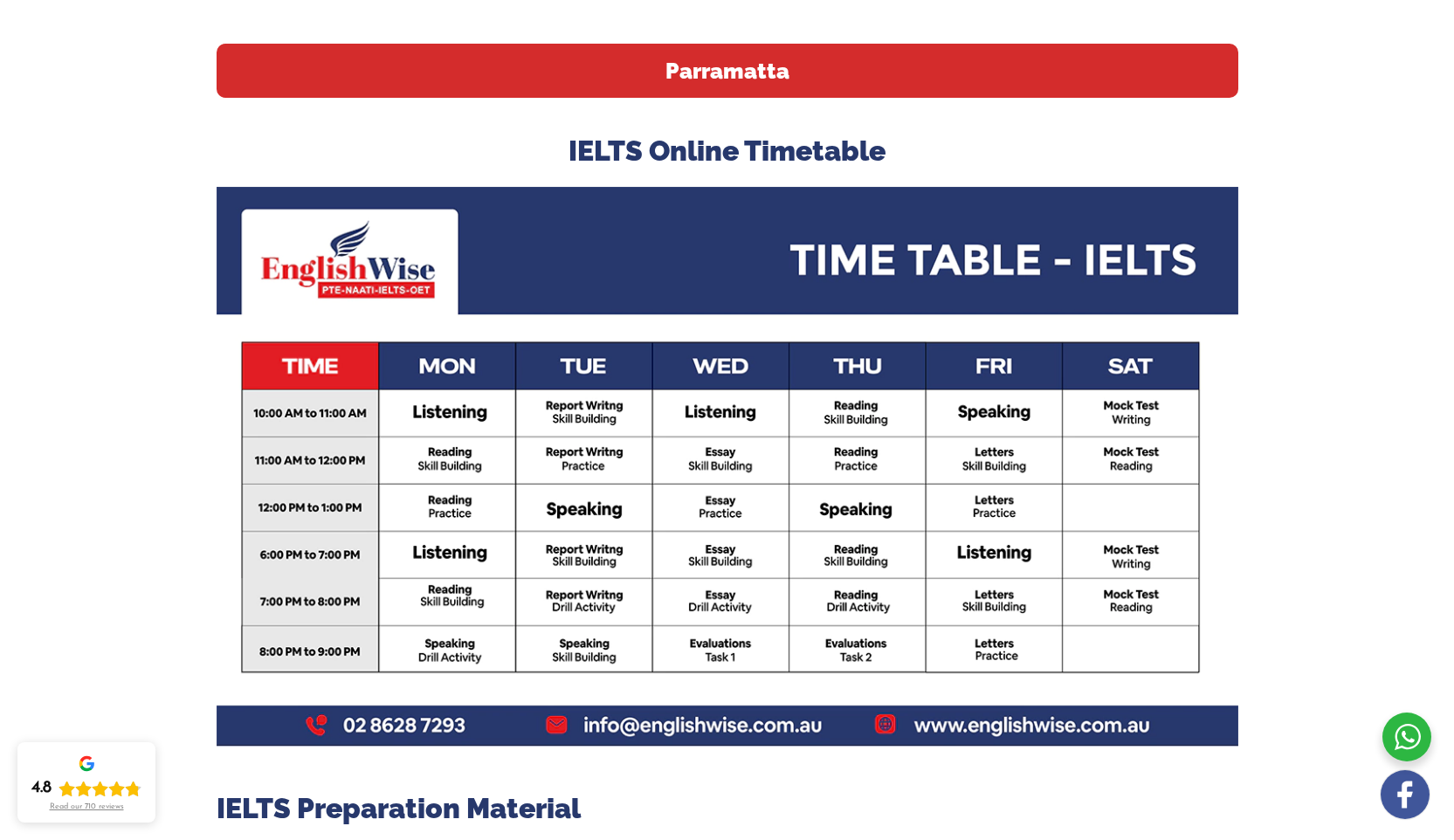 scroll, scrollTop: 564, scrollLeft: 0, axis: vertical 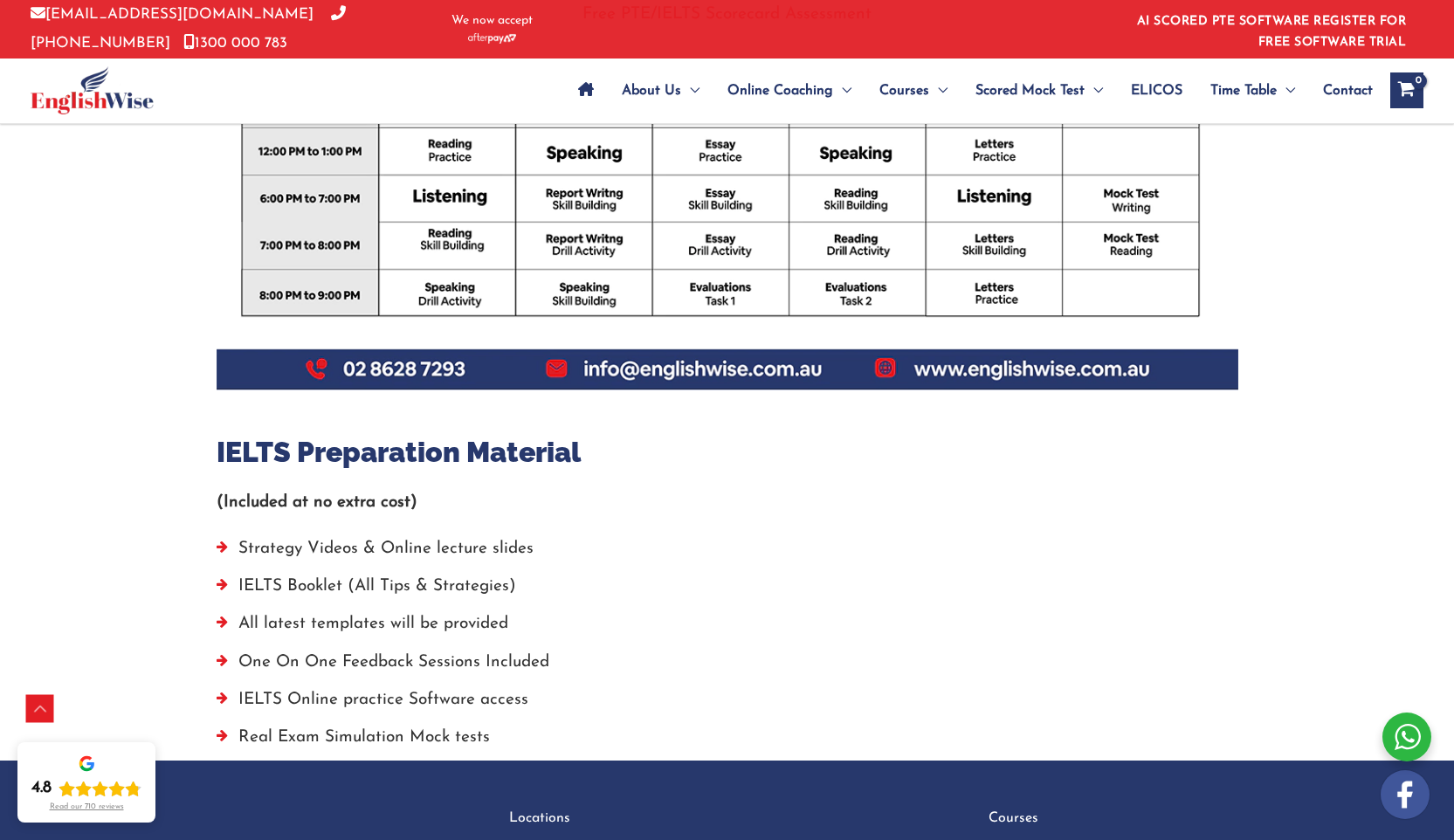 click on "Strategy Videos & Online lecture slides" at bounding box center [727, 553] 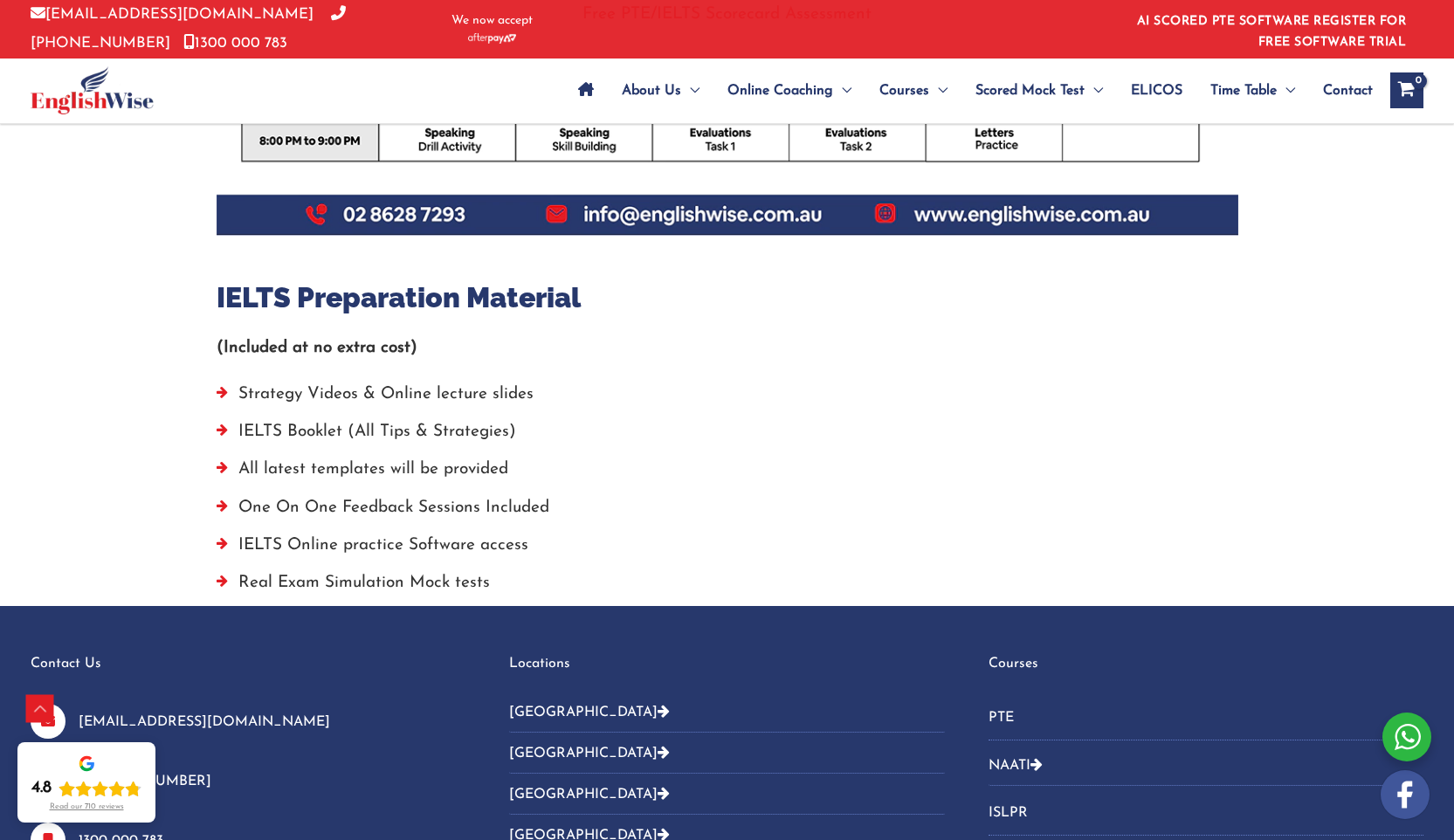 scroll, scrollTop: 1071, scrollLeft: 0, axis: vertical 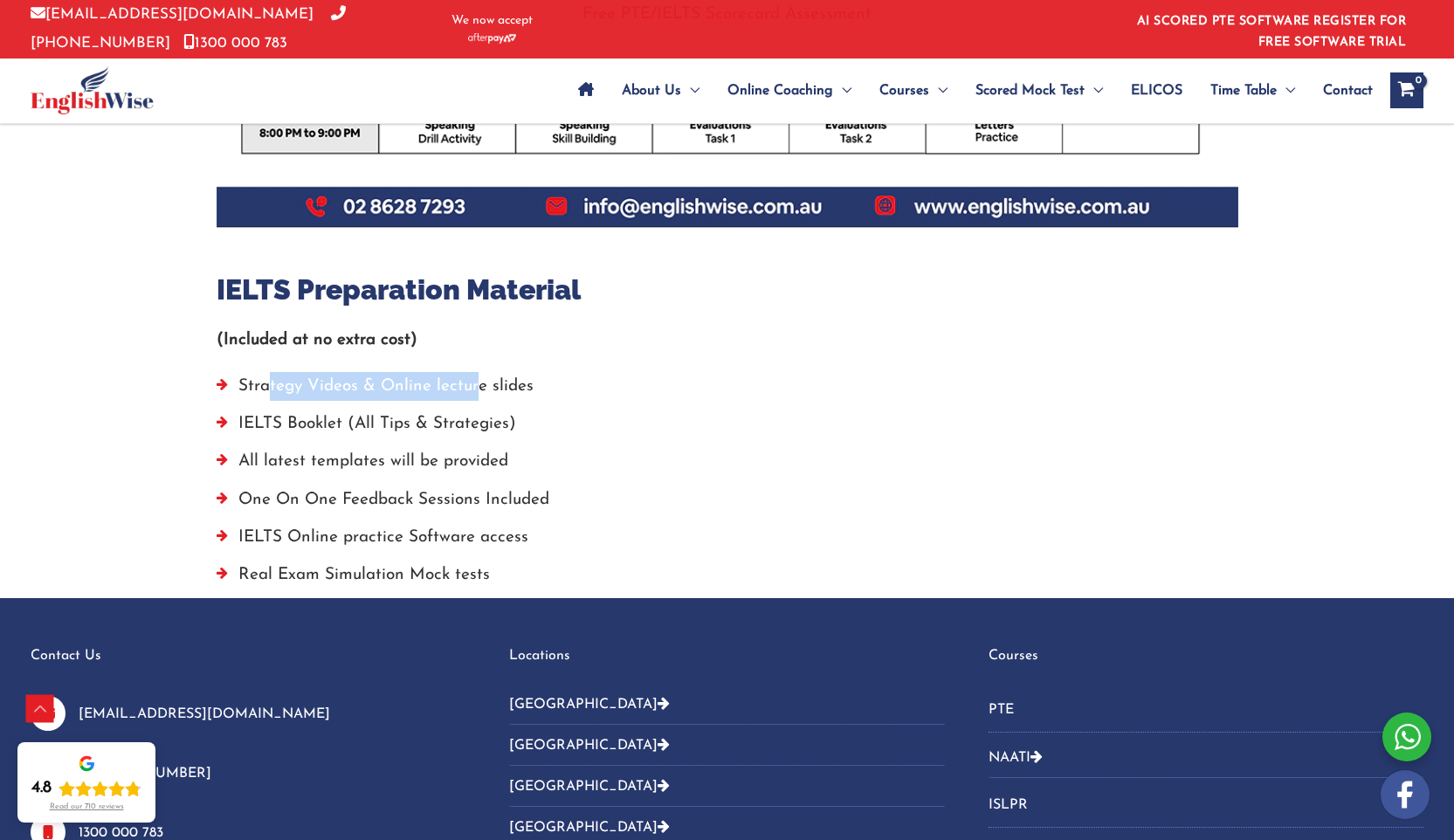 drag, startPoint x: 440, startPoint y: 383, endPoint x: 480, endPoint y: 385, distance: 40.049969 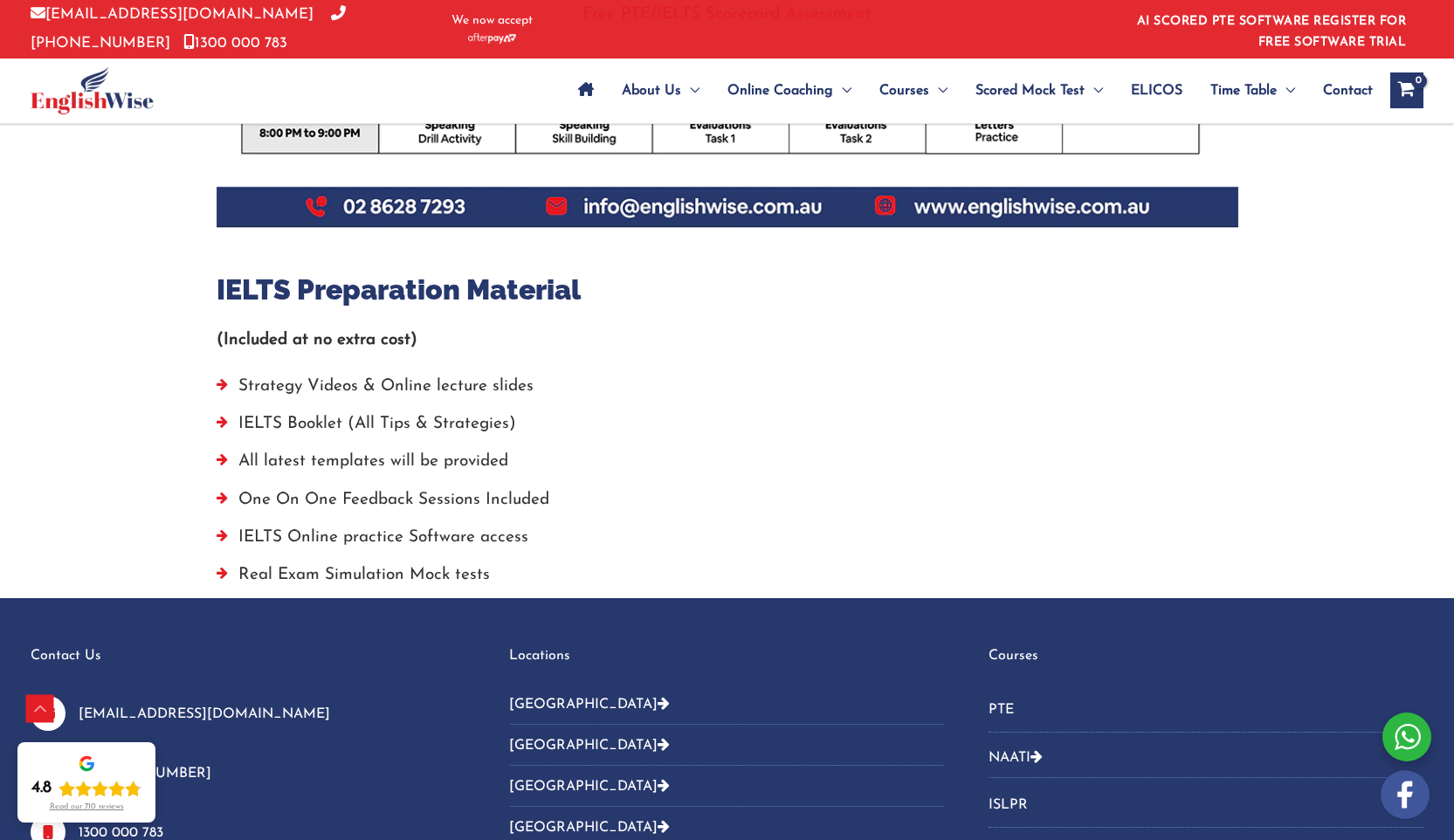 click on "IELTS Booklet (All Tips & Strategies)" at bounding box center [727, 428] 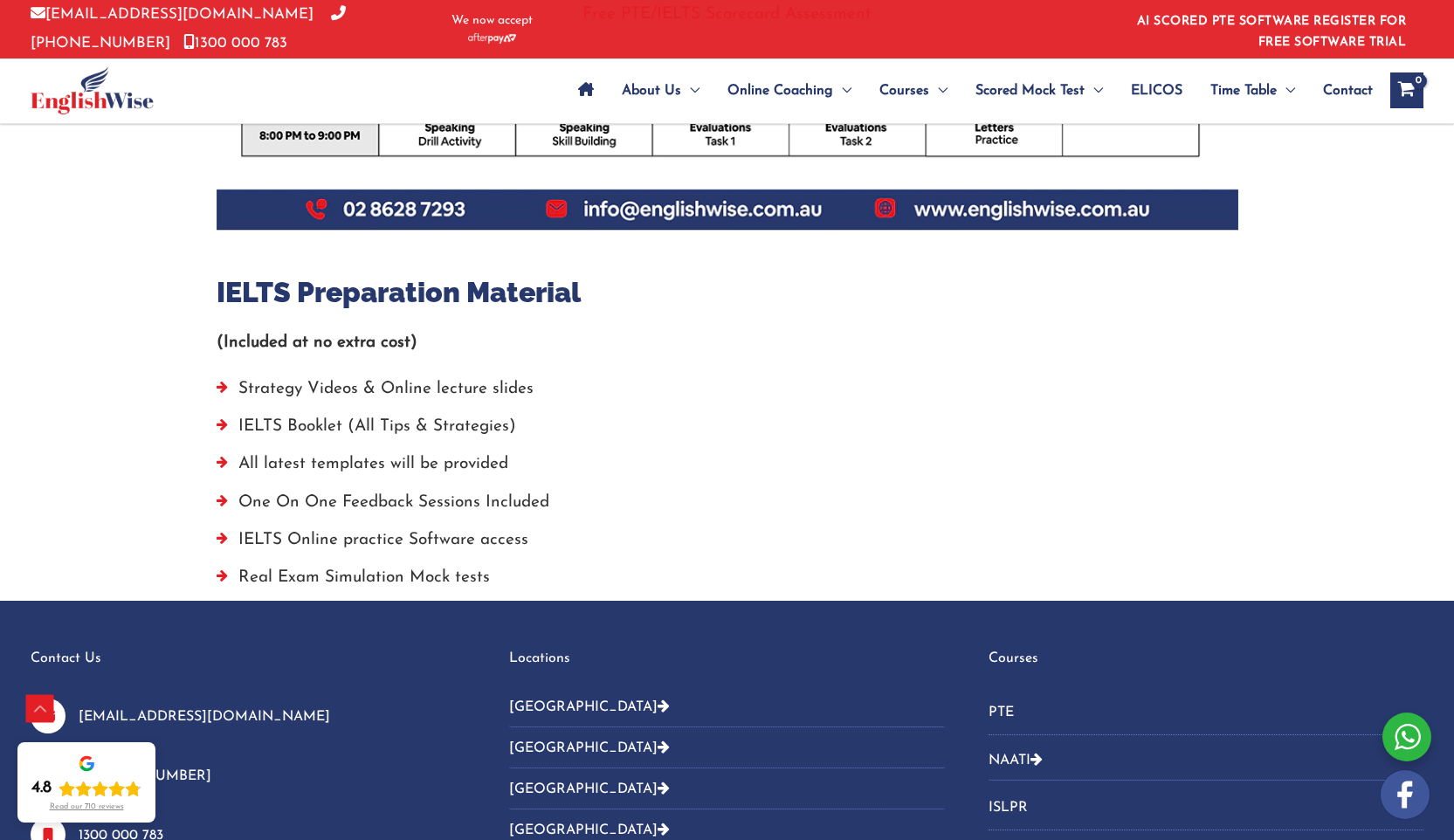 scroll, scrollTop: 1068, scrollLeft: 0, axis: vertical 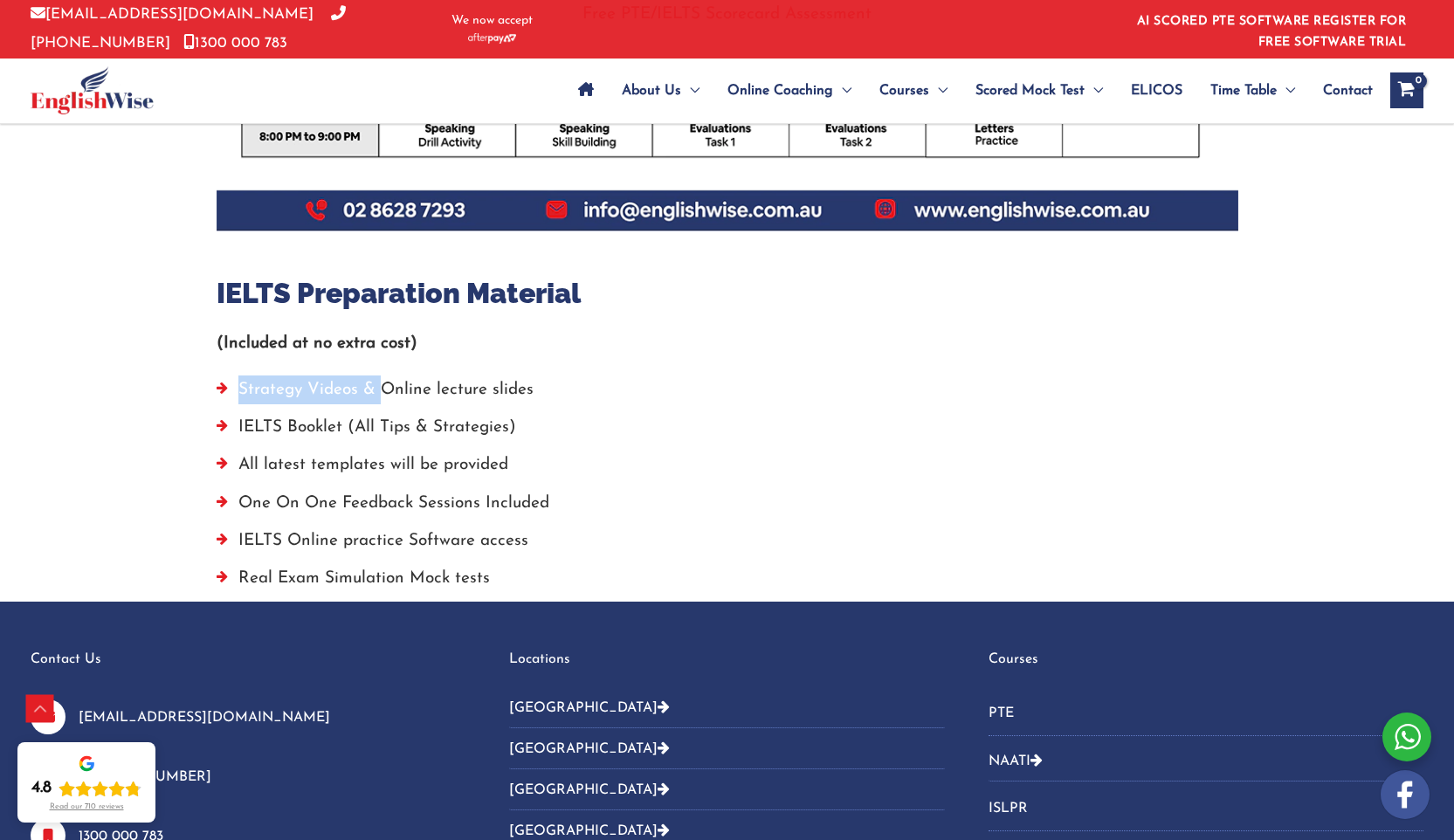 drag, startPoint x: 239, startPoint y: 382, endPoint x: 406, endPoint y: 399, distance: 167.86304 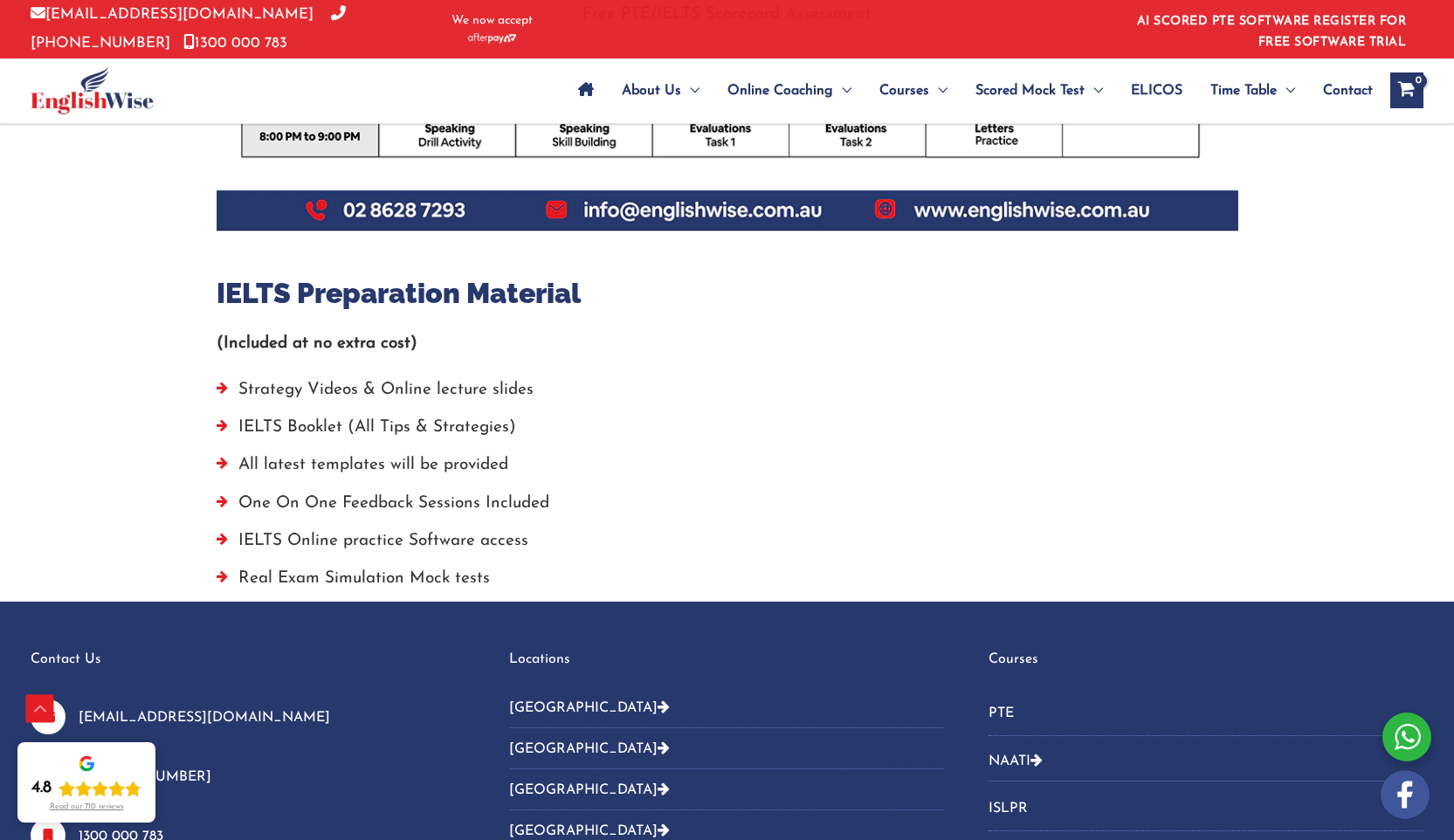 click on "IELTS Booklet (All Tips & Strategies)" at bounding box center [727, 431] 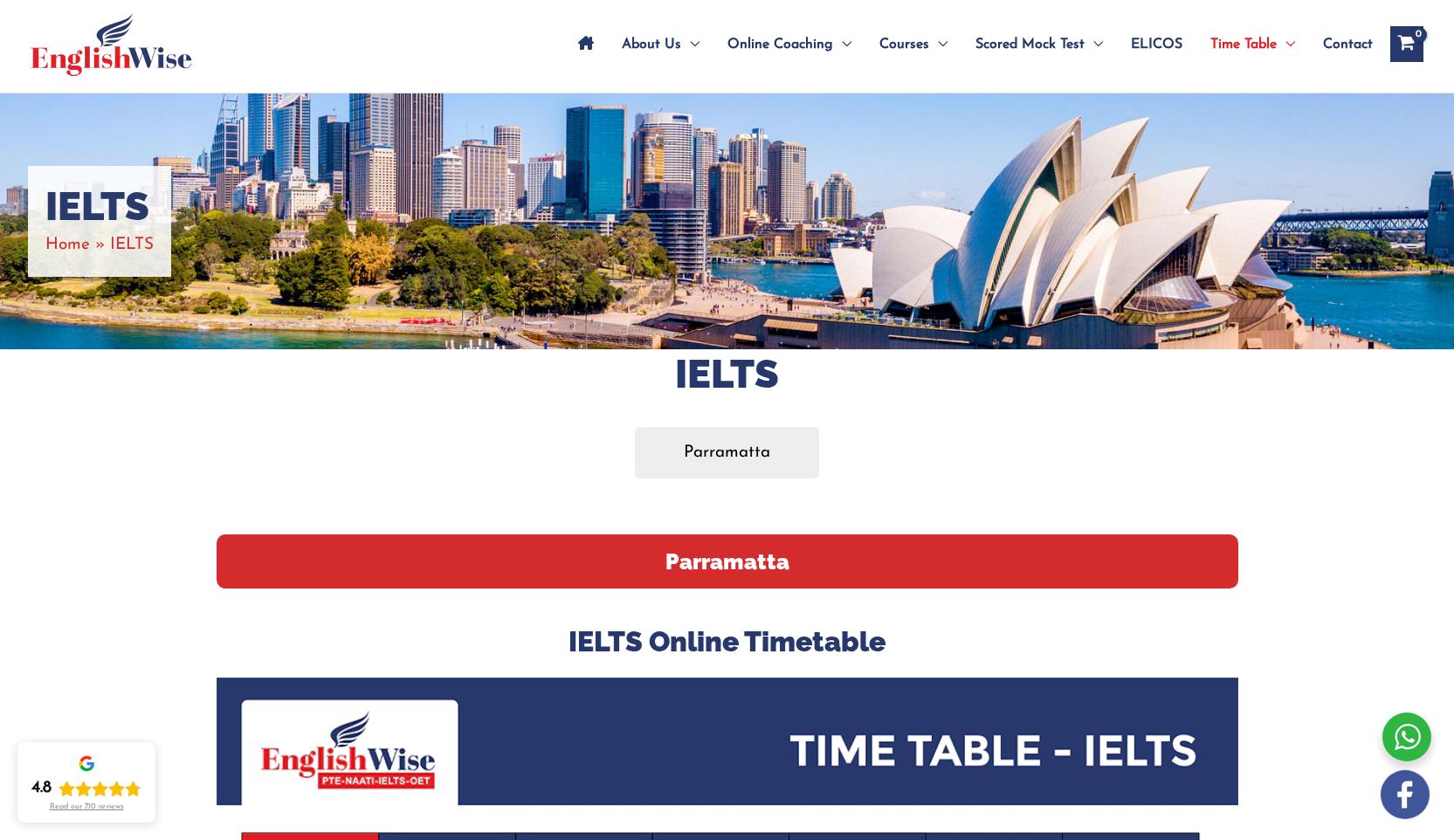 scroll, scrollTop: 0, scrollLeft: 0, axis: both 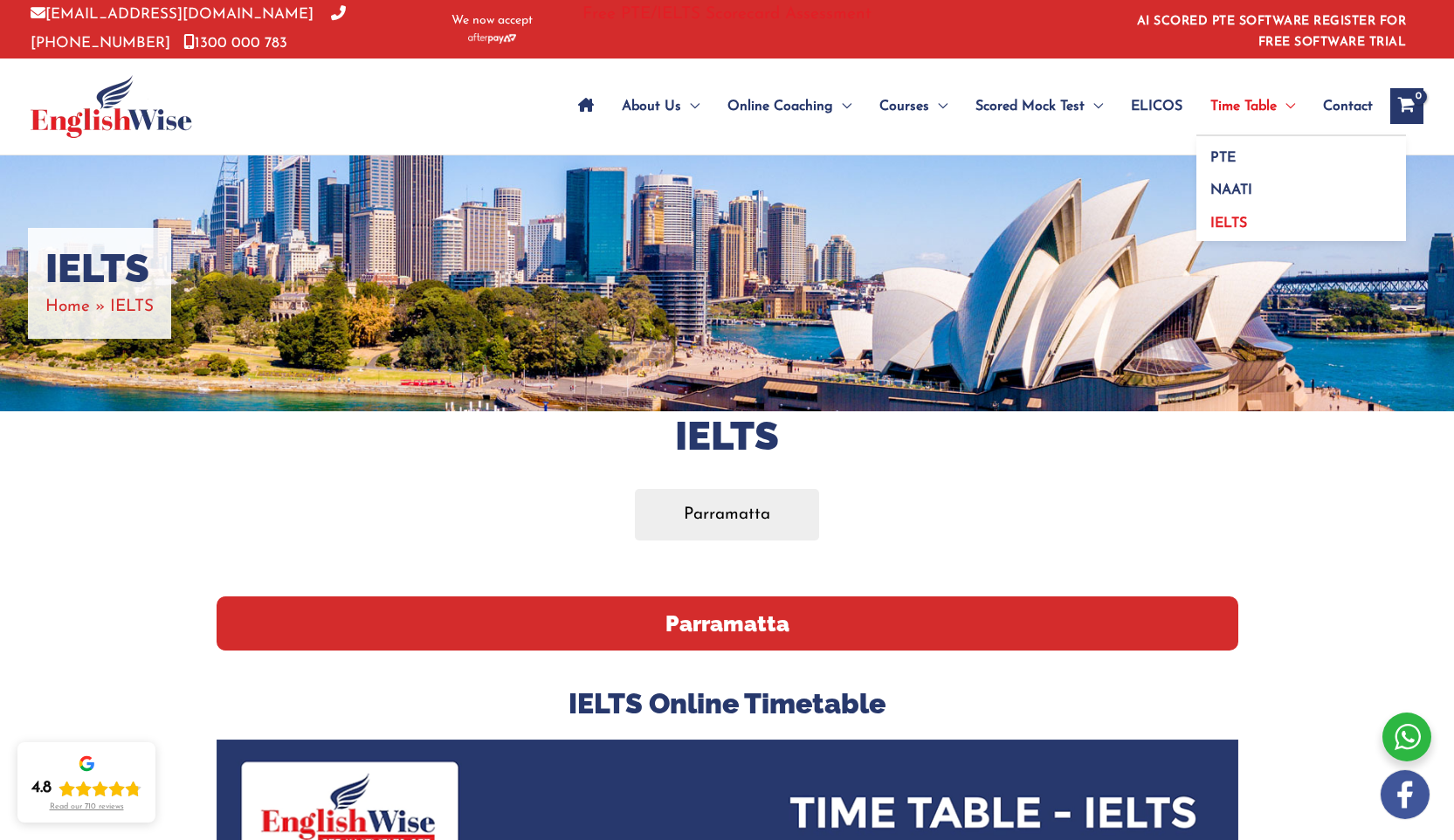 click on "Time Table" at bounding box center [1244, 107] 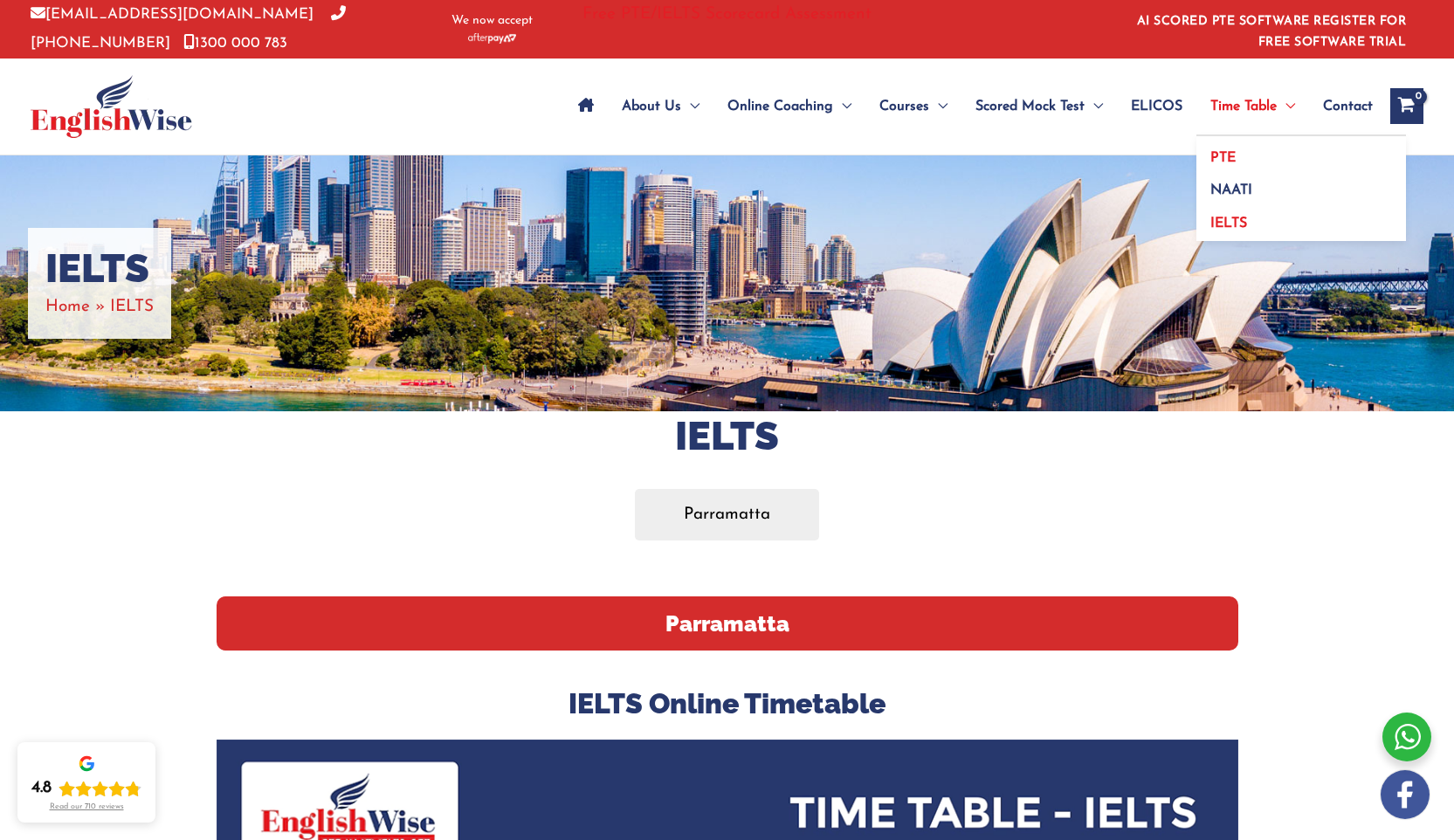 click on "PTE" at bounding box center (1301, 153) 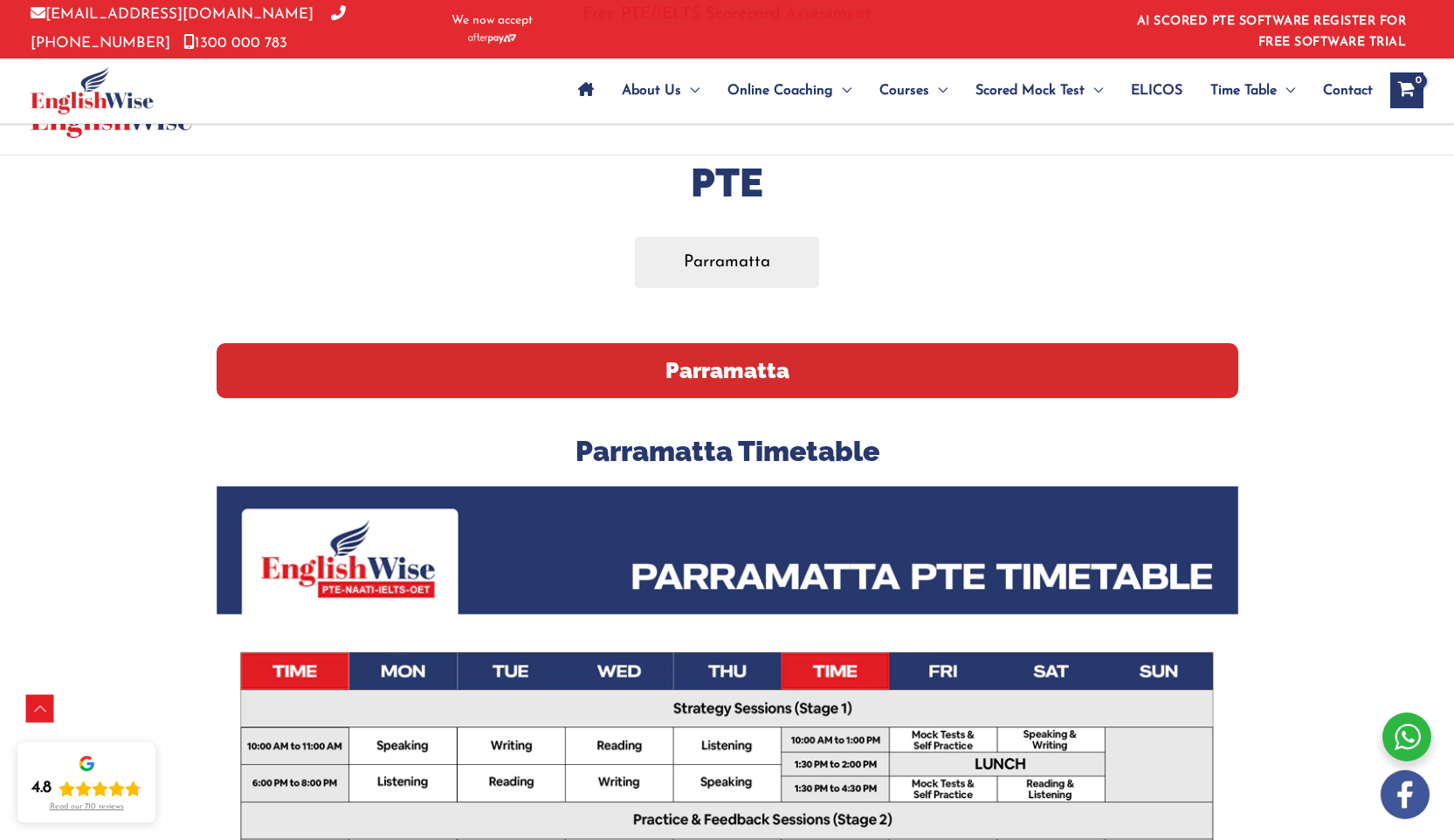 scroll, scrollTop: 291, scrollLeft: 0, axis: vertical 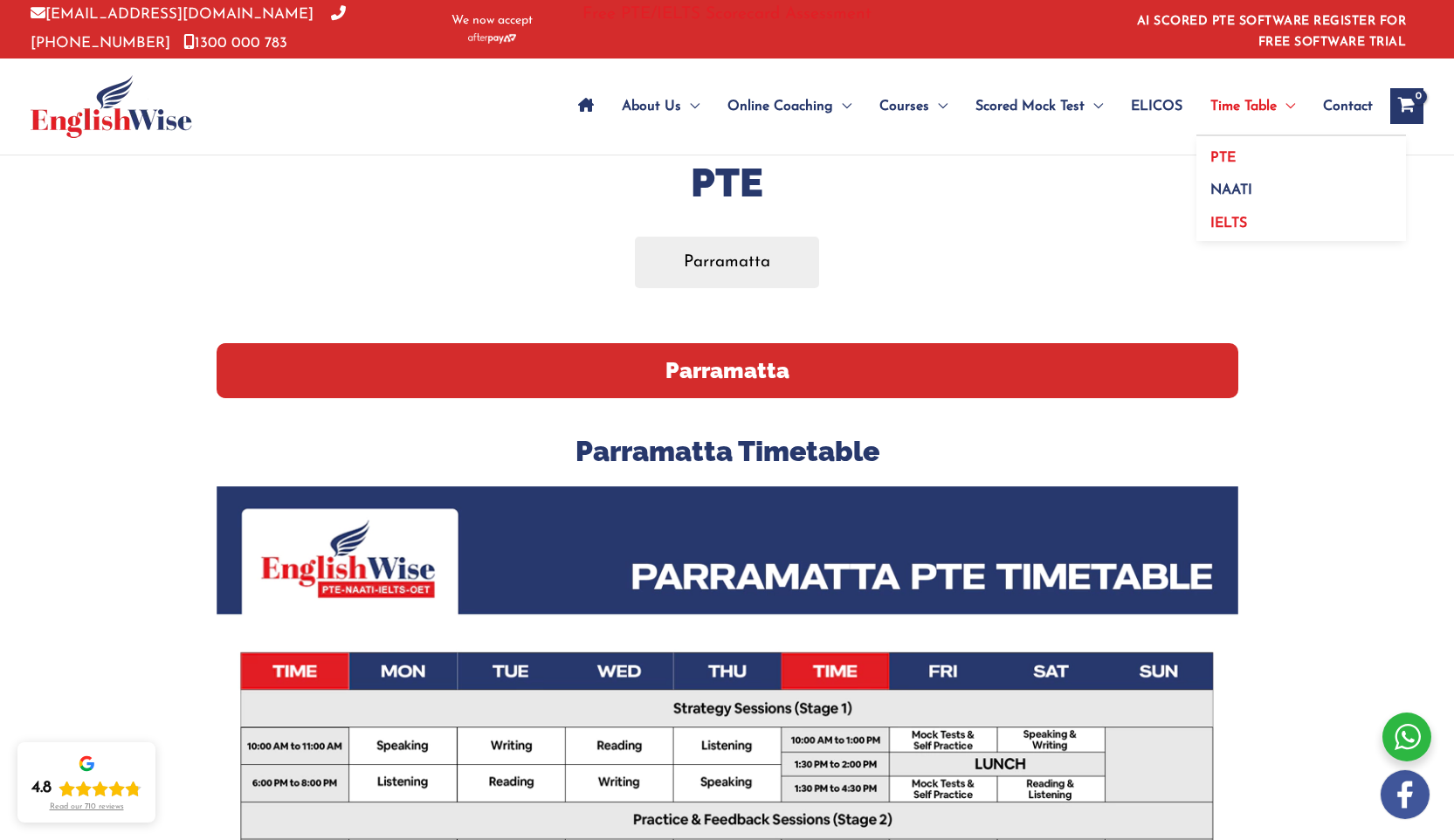 click on "IELTS" at bounding box center [1229, 224] 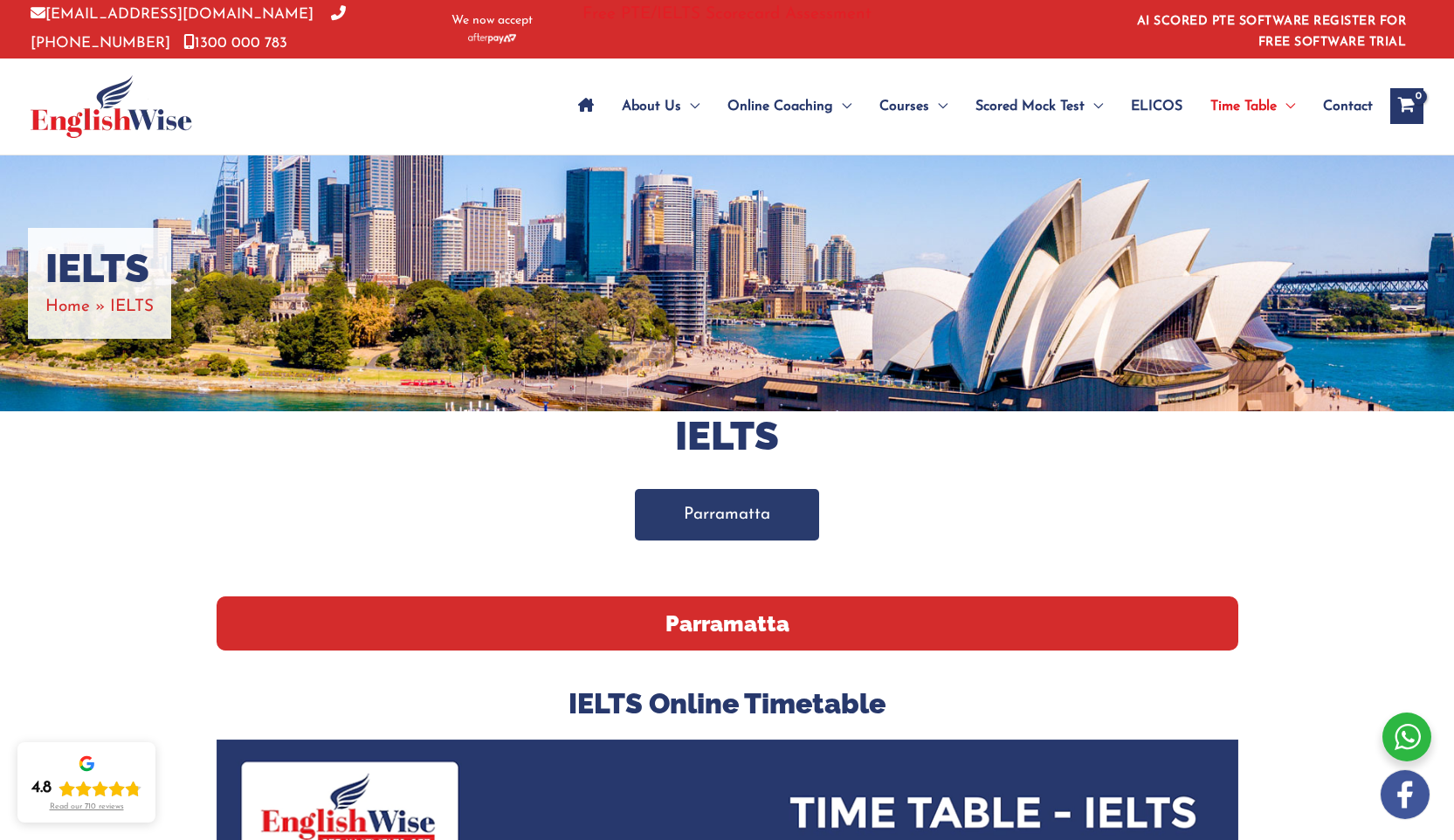 scroll, scrollTop: 0, scrollLeft: 0, axis: both 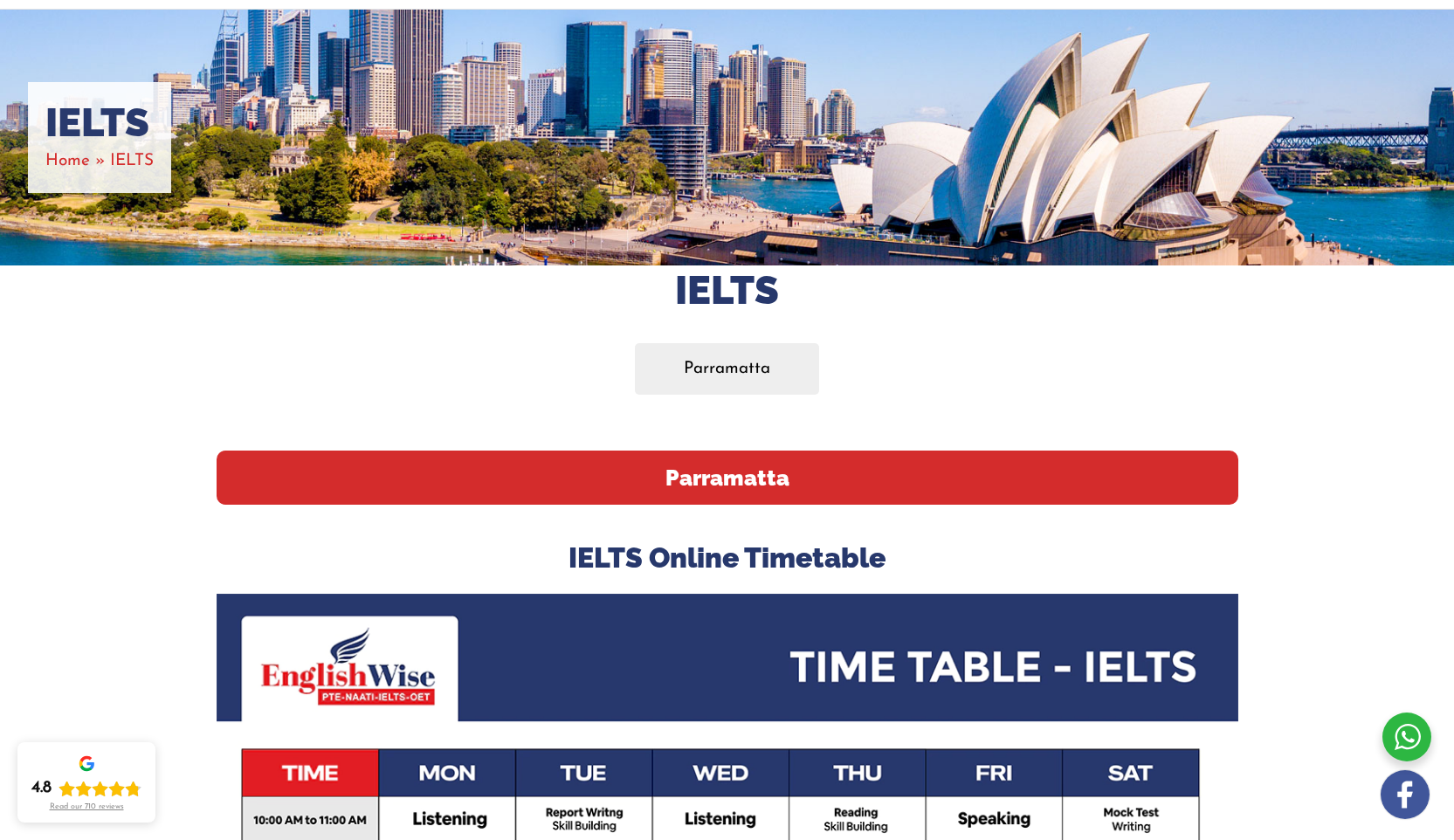 drag, startPoint x: 700, startPoint y: 550, endPoint x: 817, endPoint y: 553, distance: 117.03846 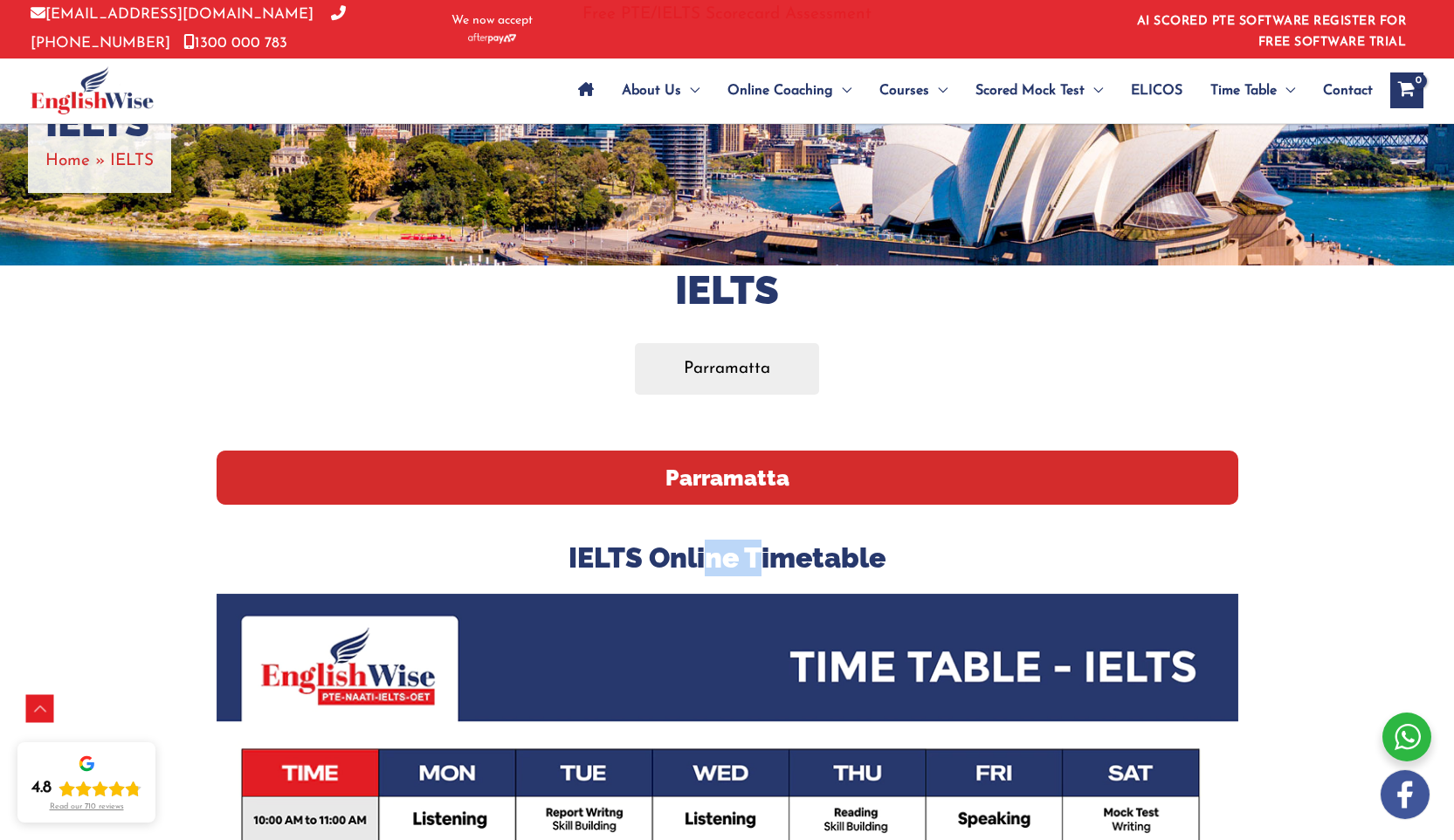 scroll, scrollTop: 959, scrollLeft: 0, axis: vertical 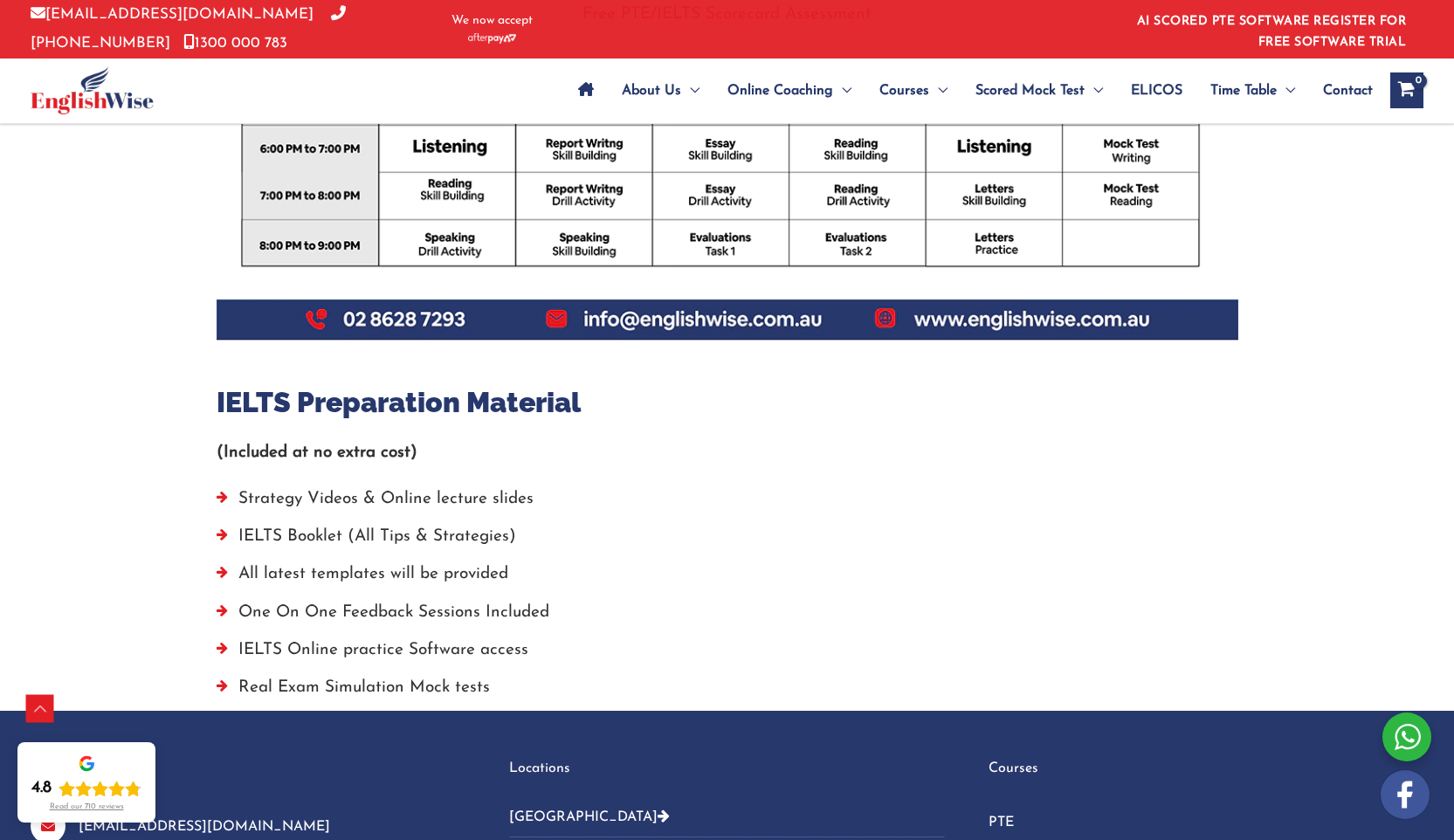 click on "IELTS Booklet (All Tips & Strategies)" at bounding box center (727, 540) 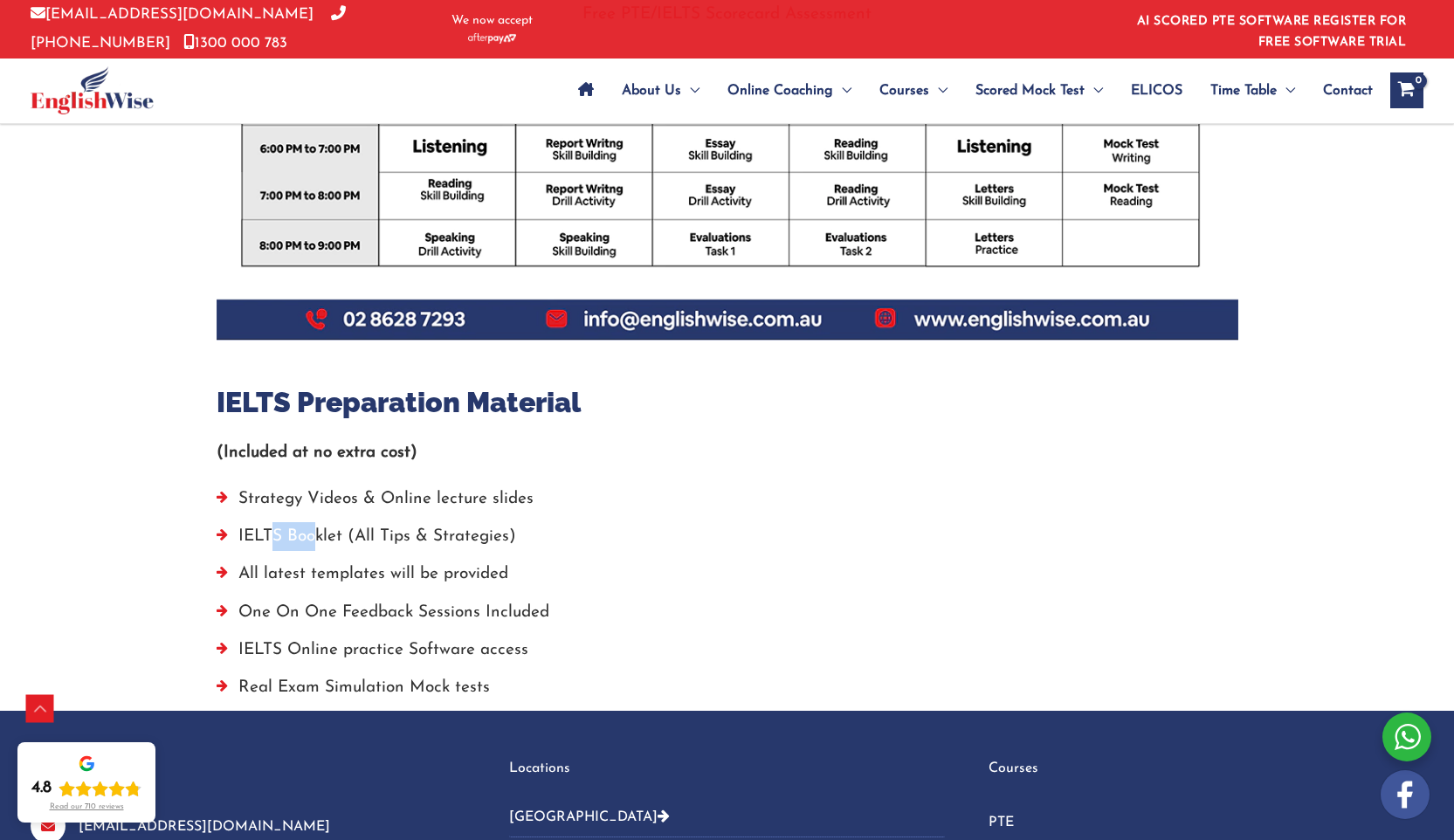 drag, startPoint x: 270, startPoint y: 526, endPoint x: 382, endPoint y: 528, distance: 112.01786 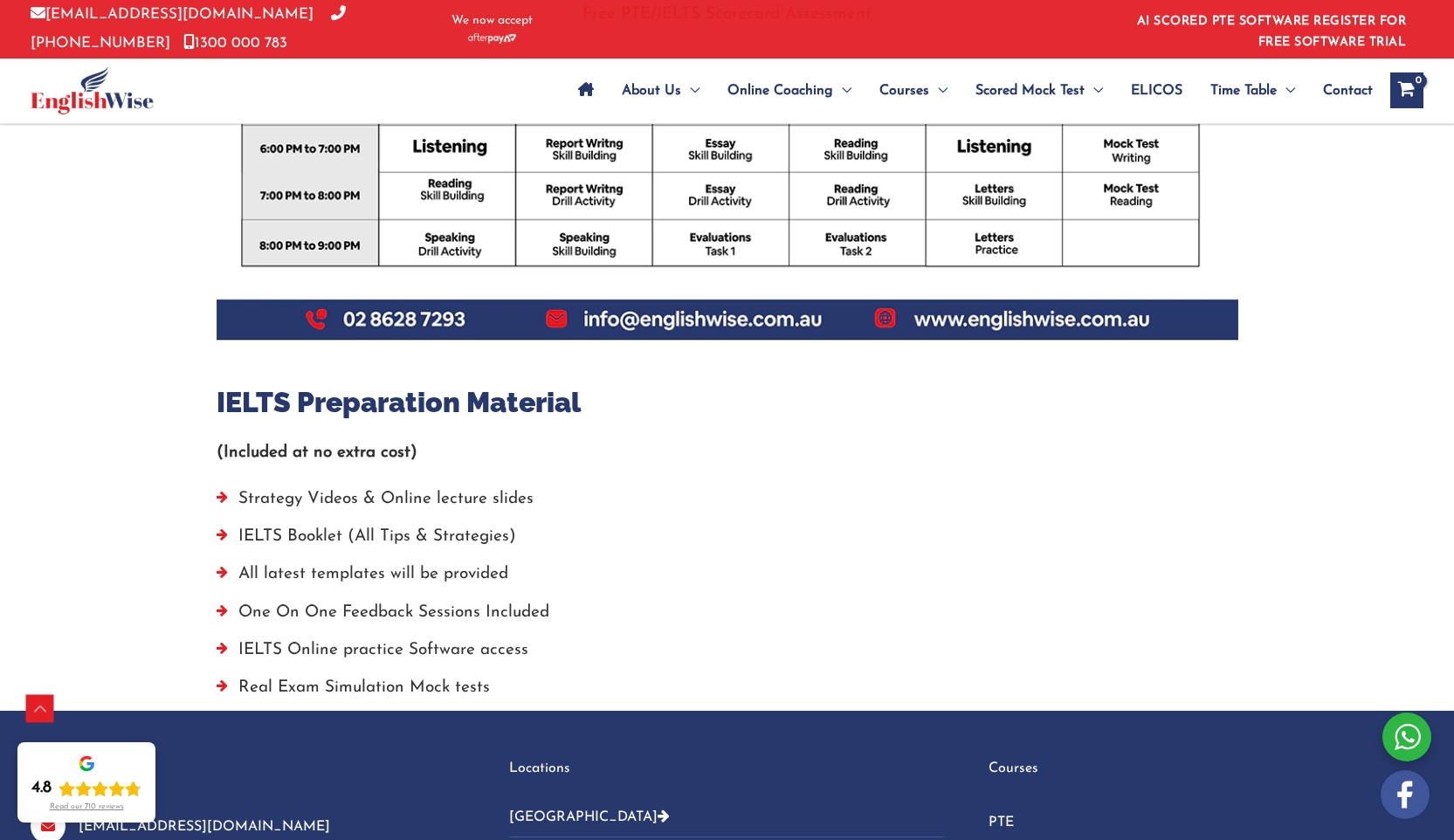 click on "IELTS Booklet (All Tips & Strategies)" at bounding box center [727, 540] 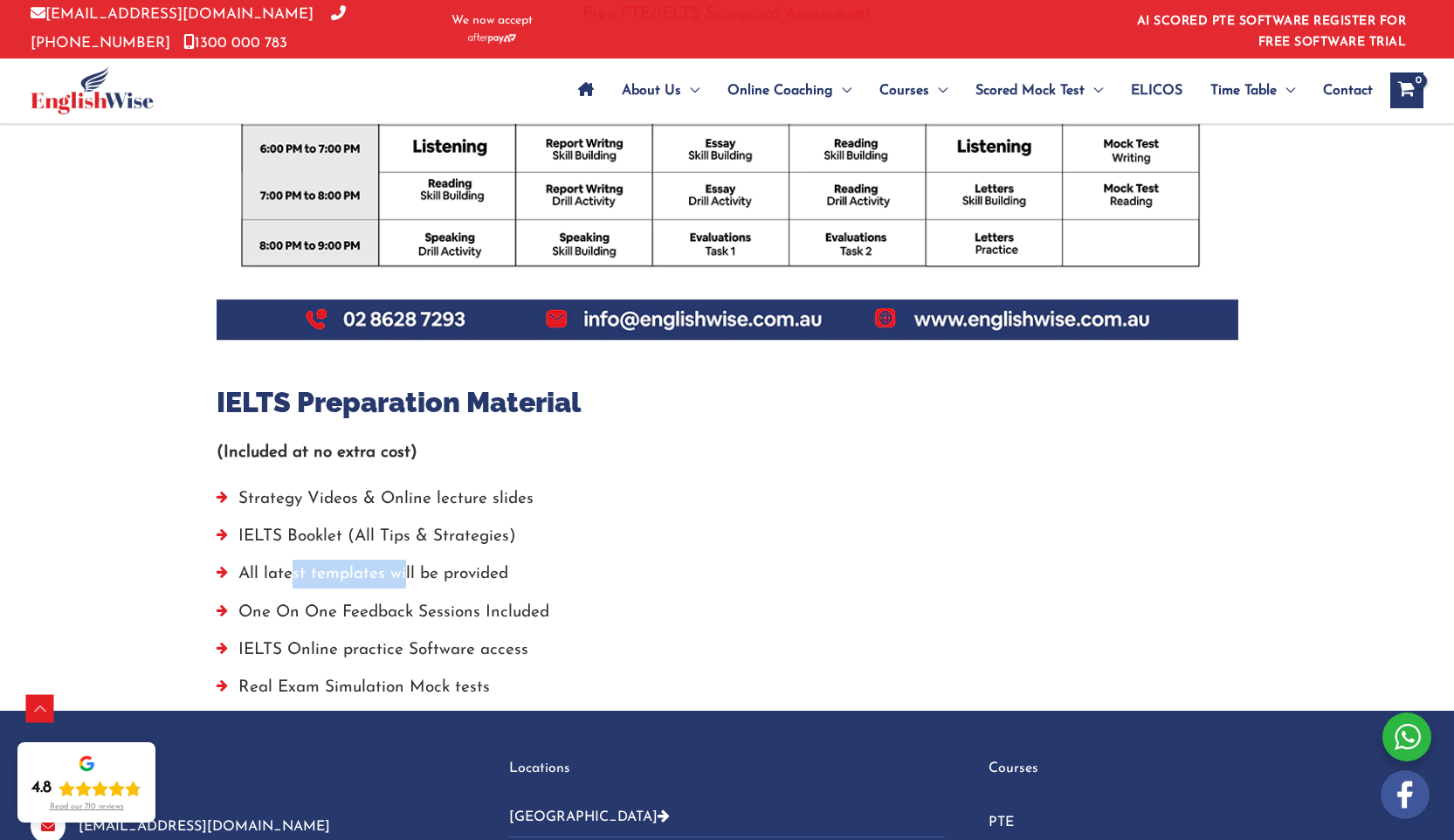 drag, startPoint x: 337, startPoint y: 574, endPoint x: 469, endPoint y: 571, distance: 132.0341 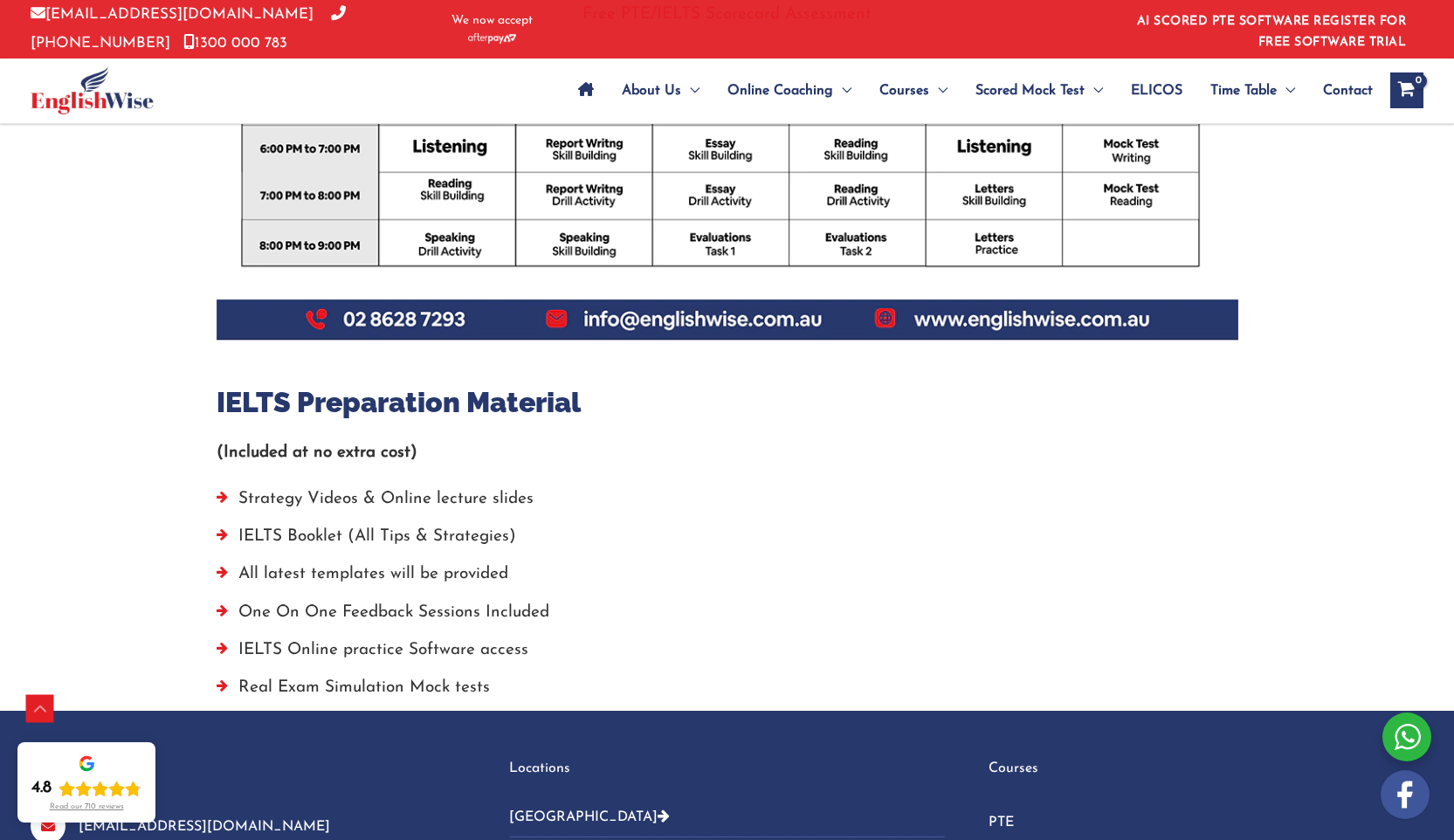 click on "All latest templates will be provided" at bounding box center [727, 578] 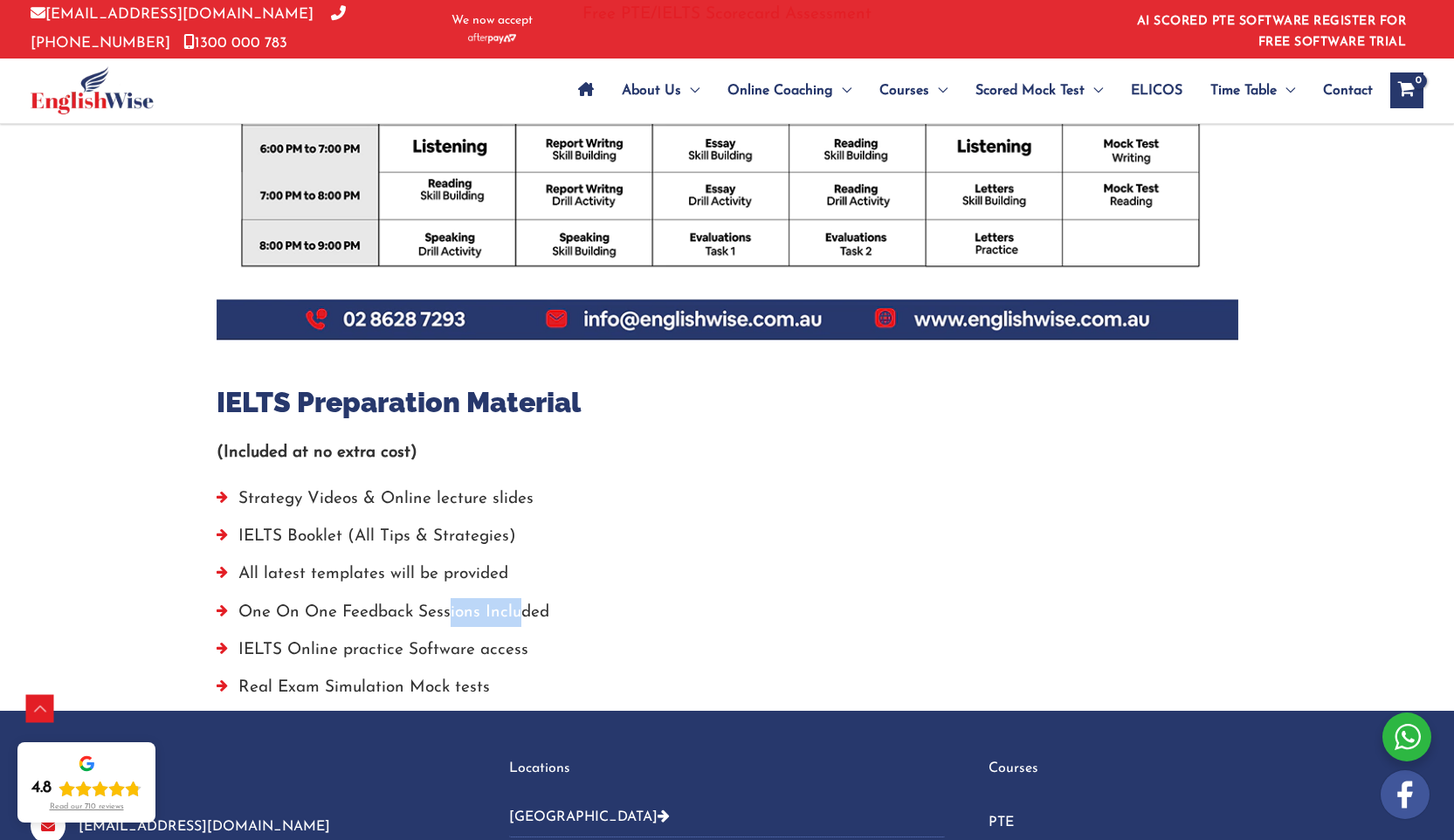 drag, startPoint x: 522, startPoint y: 609, endPoint x: 595, endPoint y: 609, distance: 73 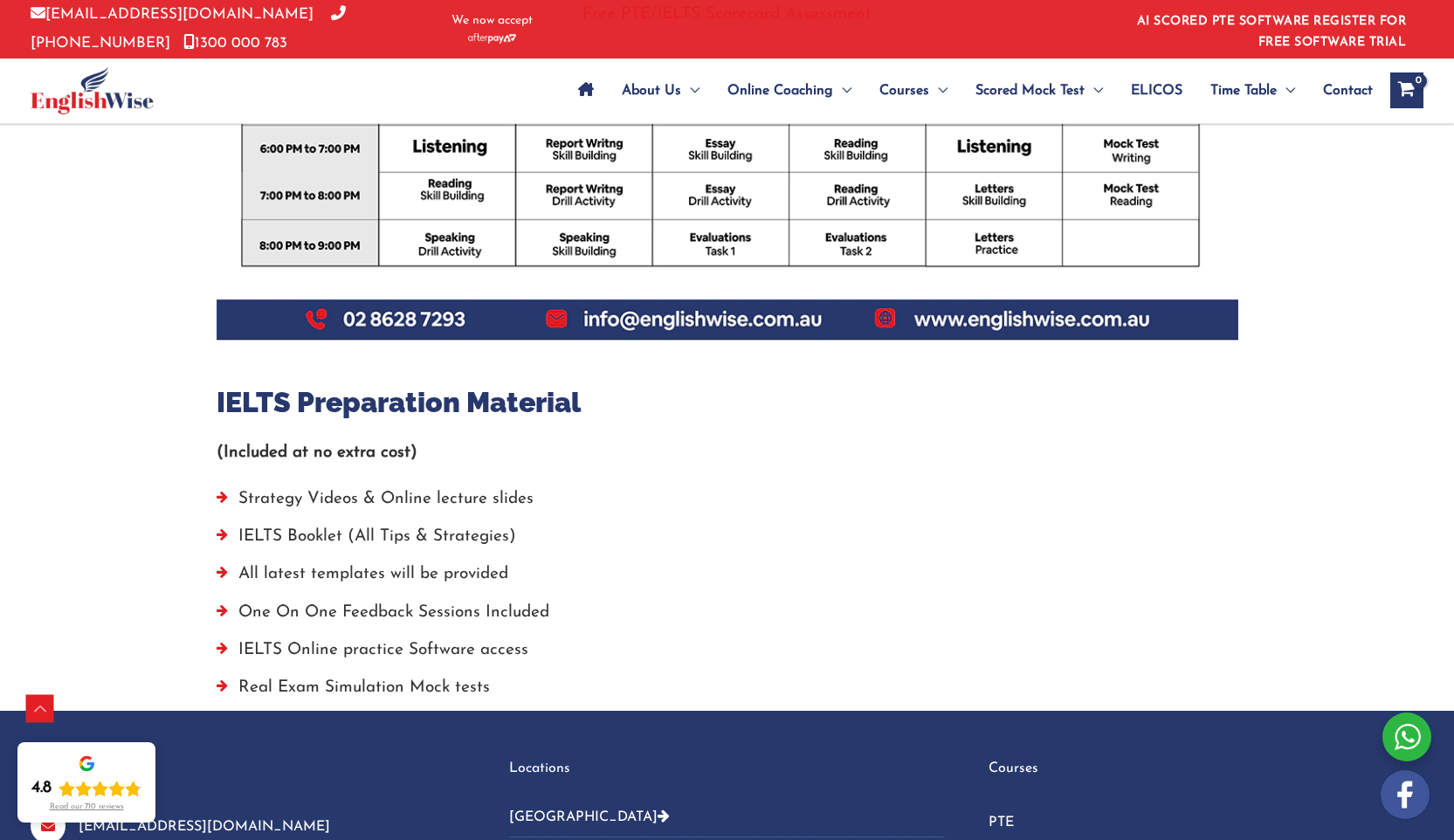 click on "One On One Feedback Sessions Included" at bounding box center [727, 616] 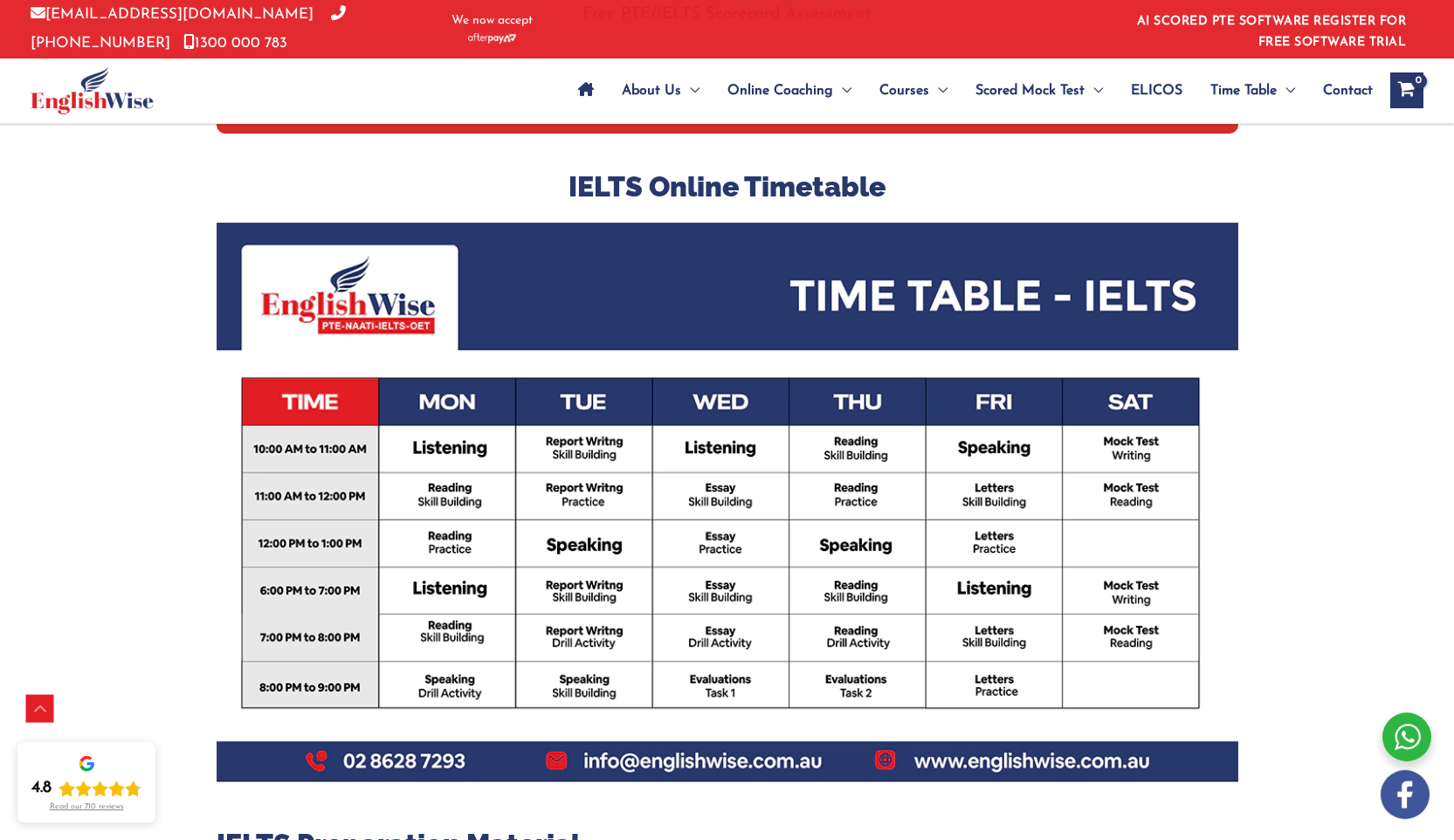 scroll, scrollTop: 516, scrollLeft: 0, axis: vertical 